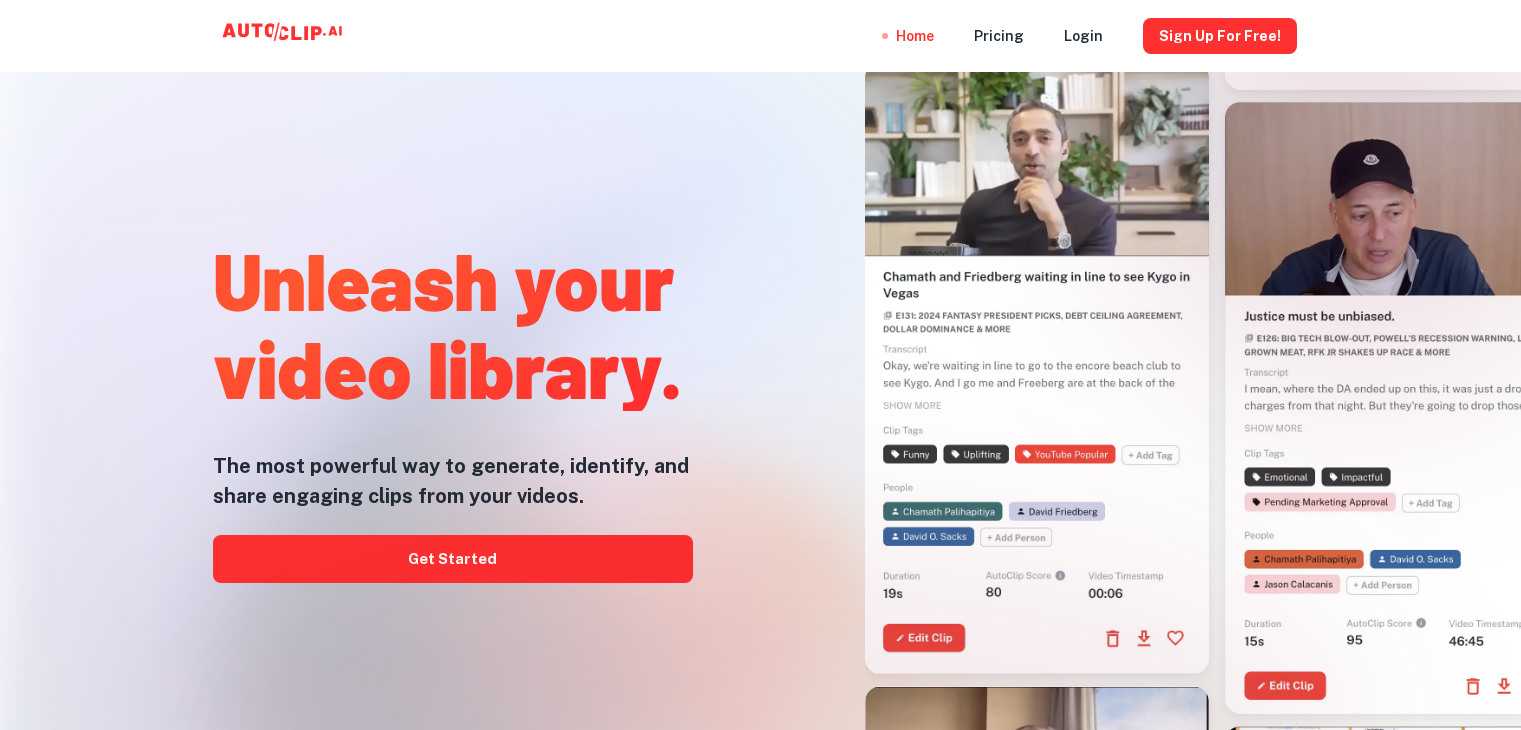scroll, scrollTop: 0, scrollLeft: 0, axis: both 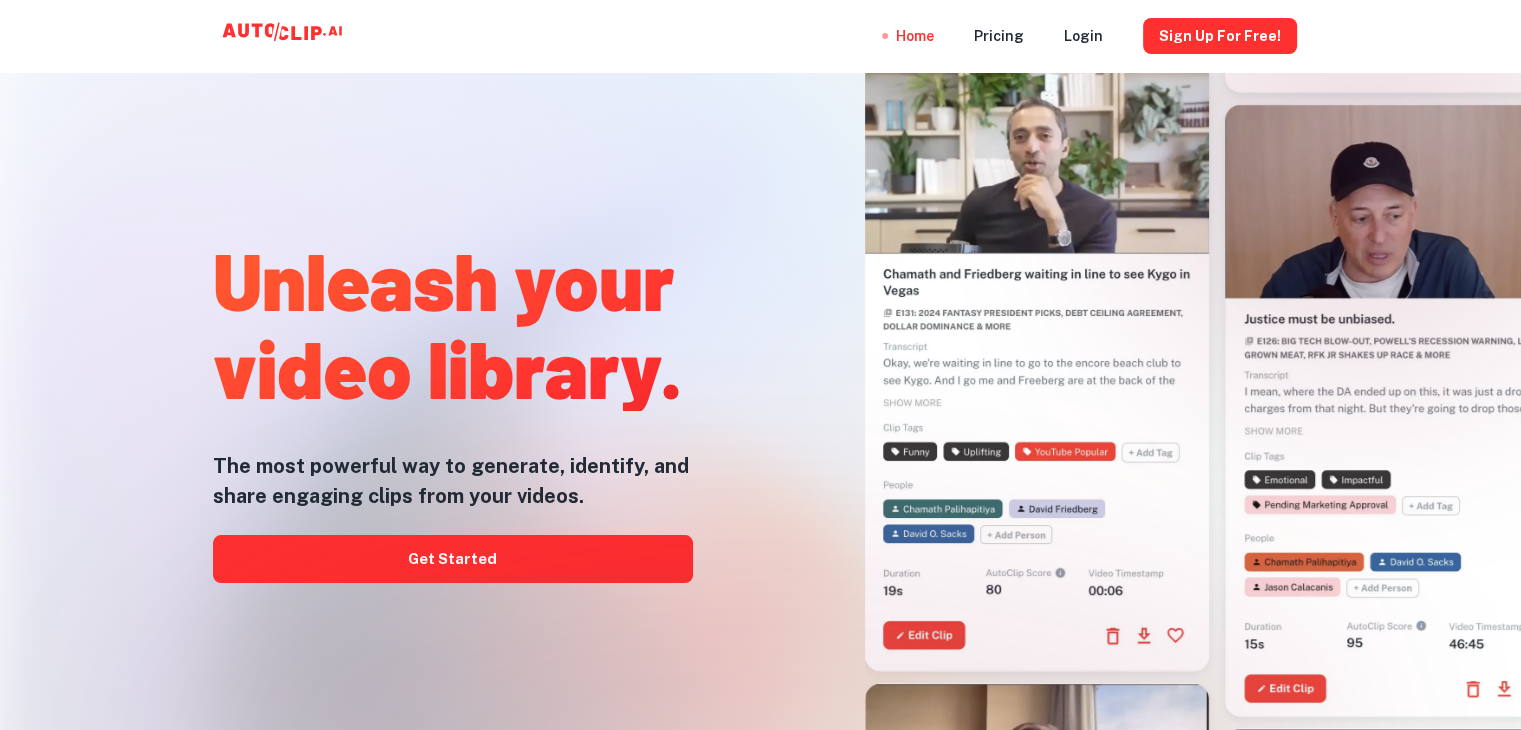 click at bounding box center (760, 730) 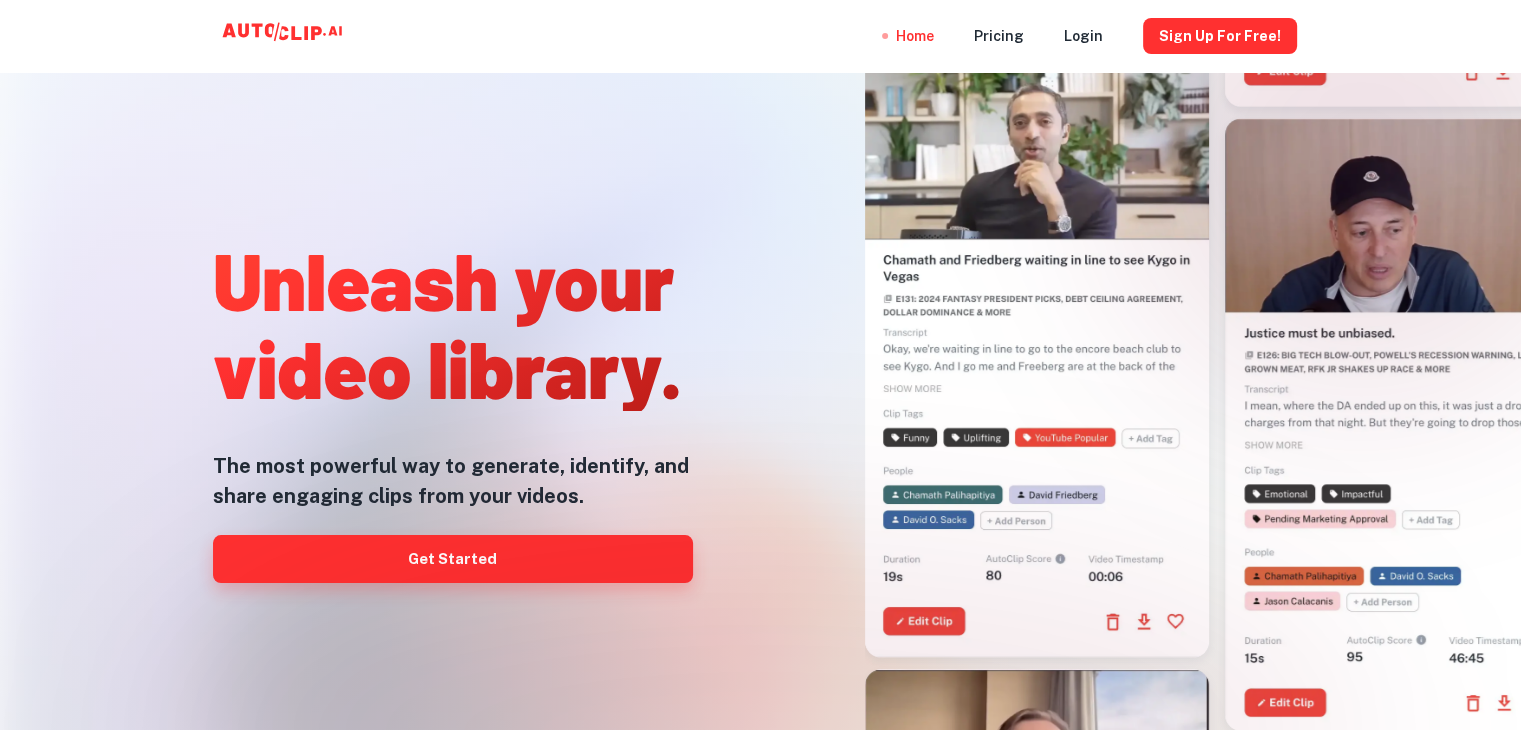 click on "Get Started" at bounding box center (453, 559) 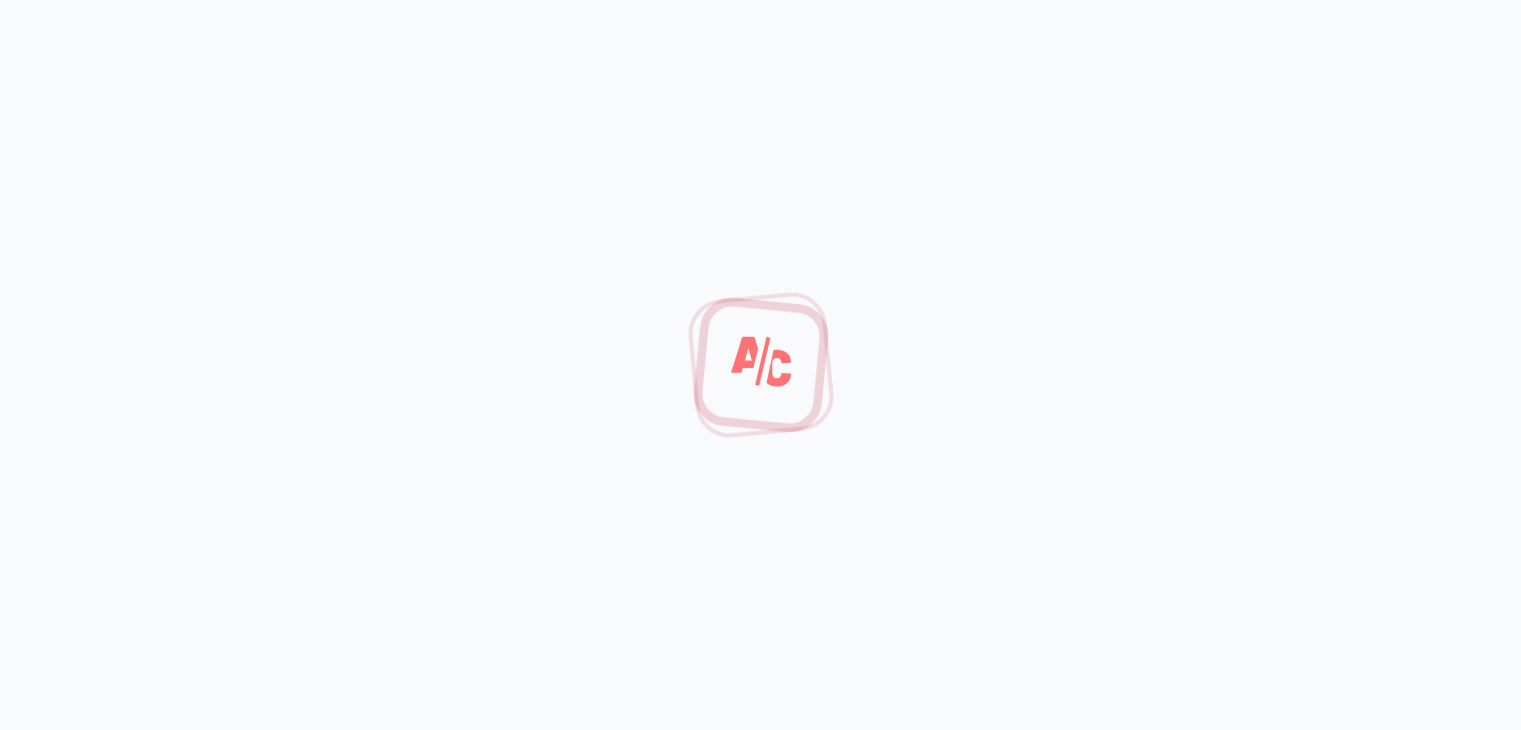 scroll, scrollTop: 0, scrollLeft: 0, axis: both 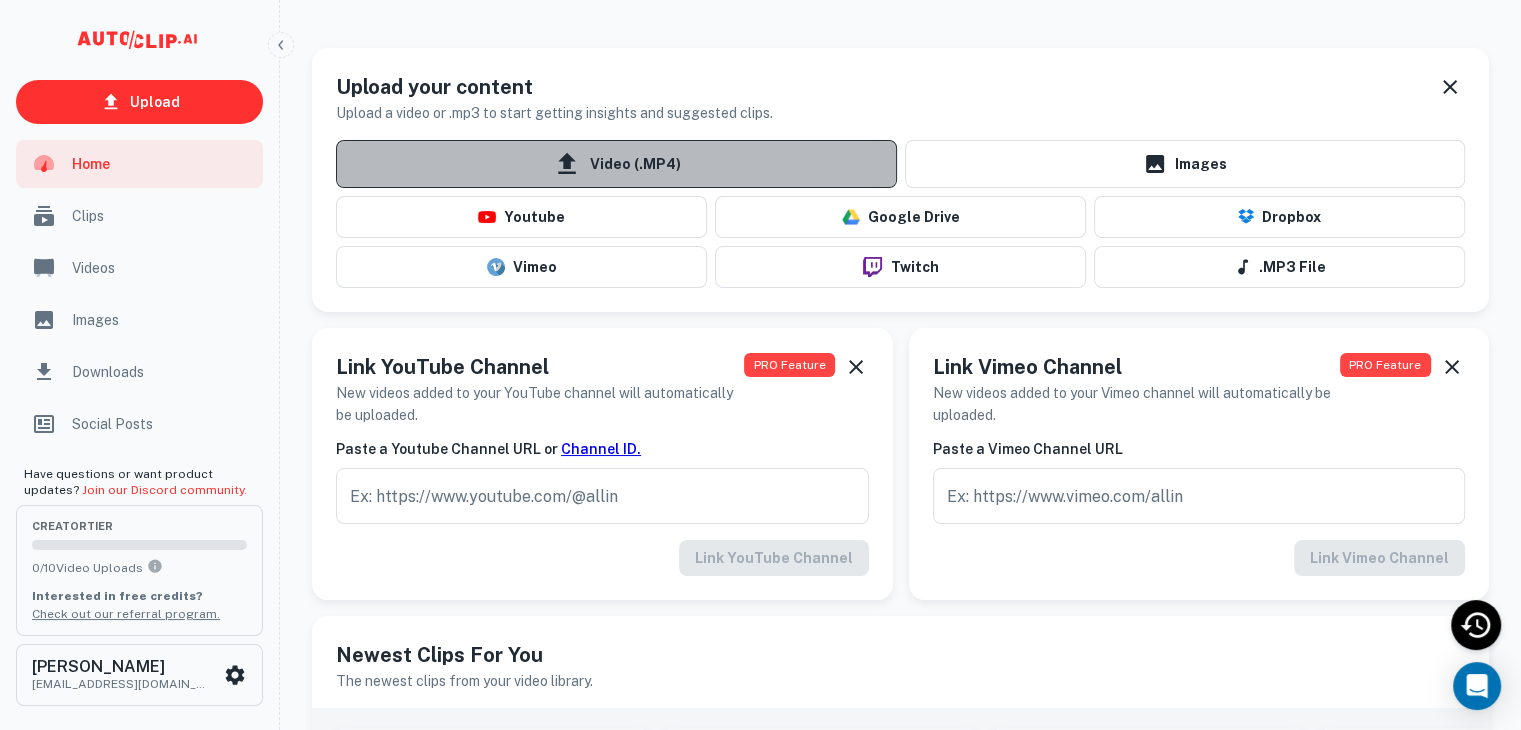 click on "Video (.MP4)" at bounding box center (616, 164) 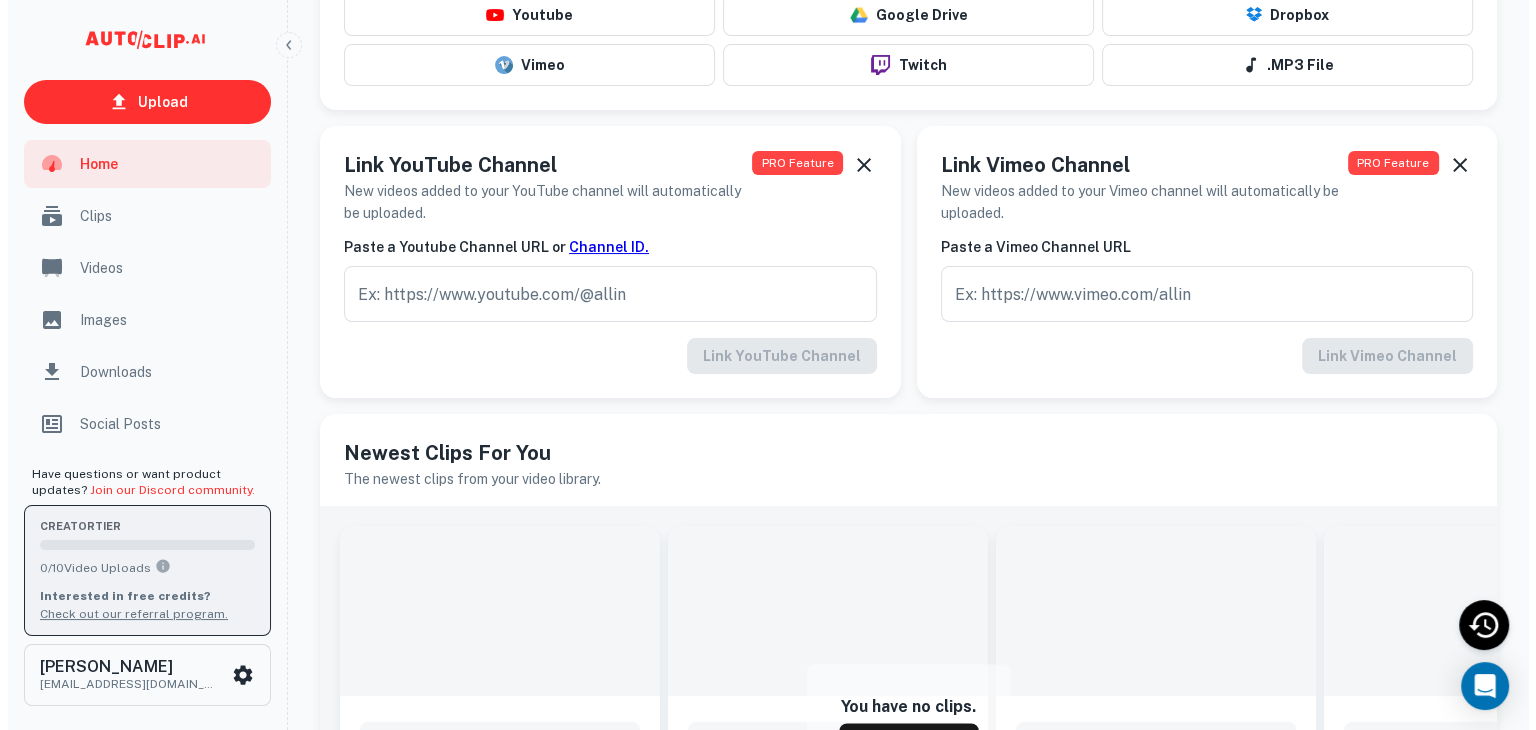 scroll, scrollTop: 300, scrollLeft: 0, axis: vertical 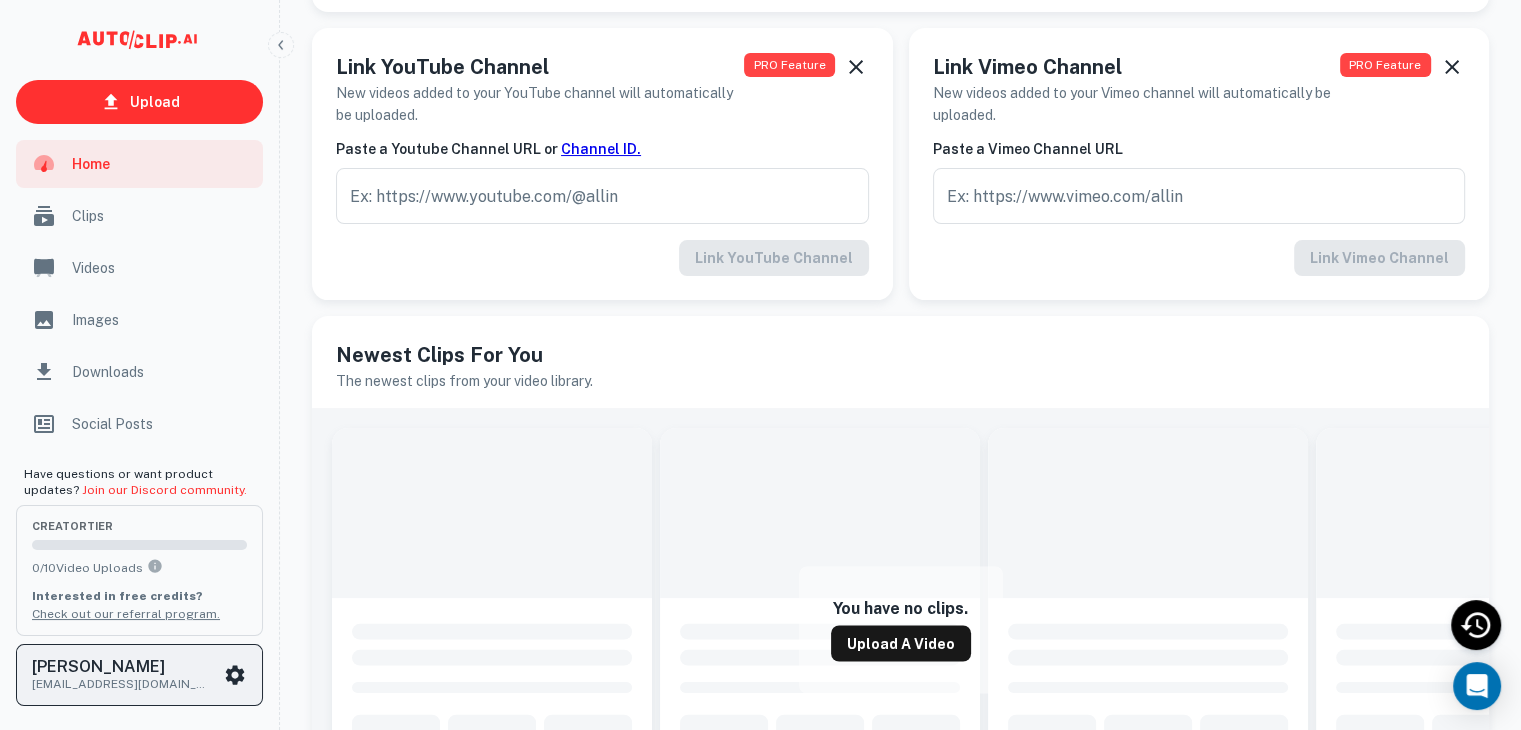 click 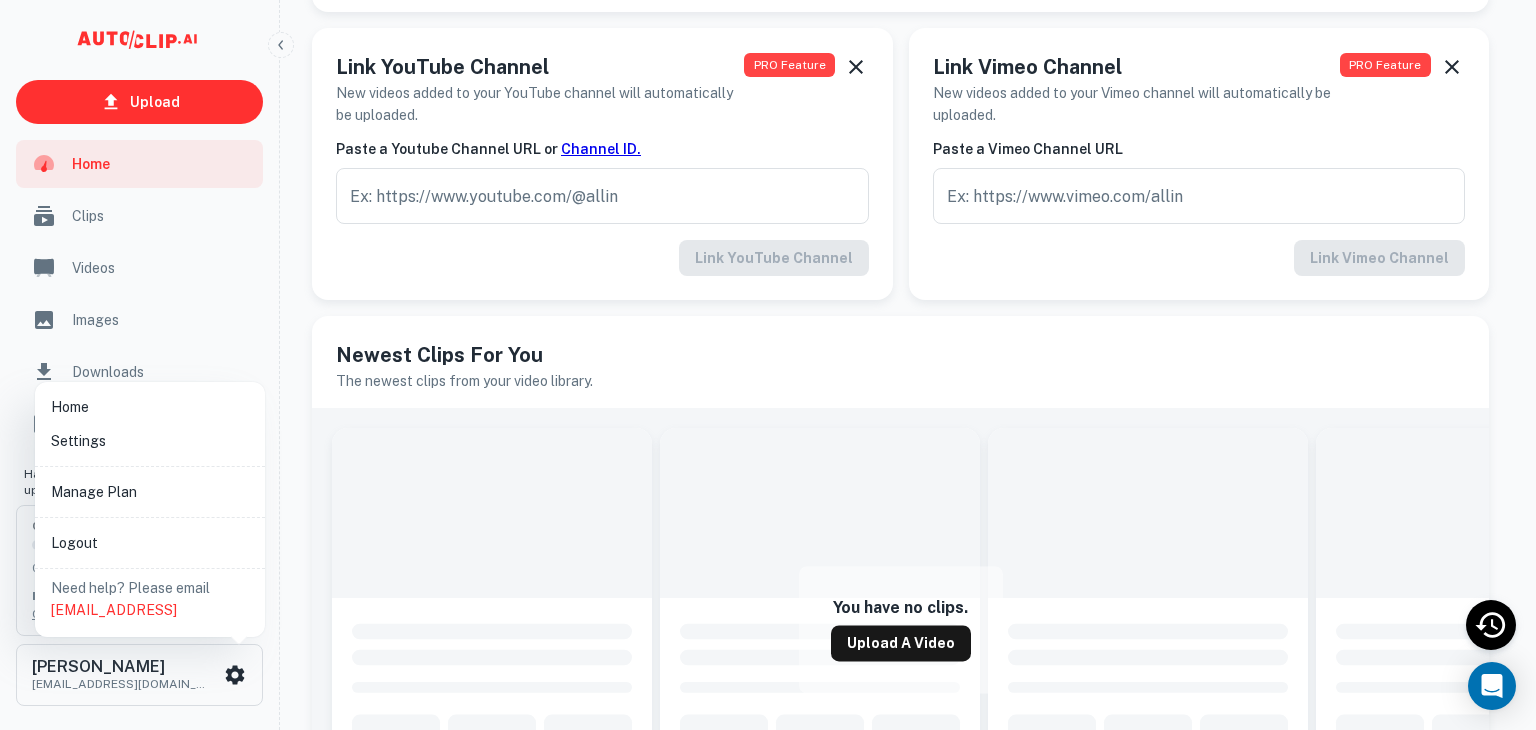 click on "Manage Plan" at bounding box center (150, 492) 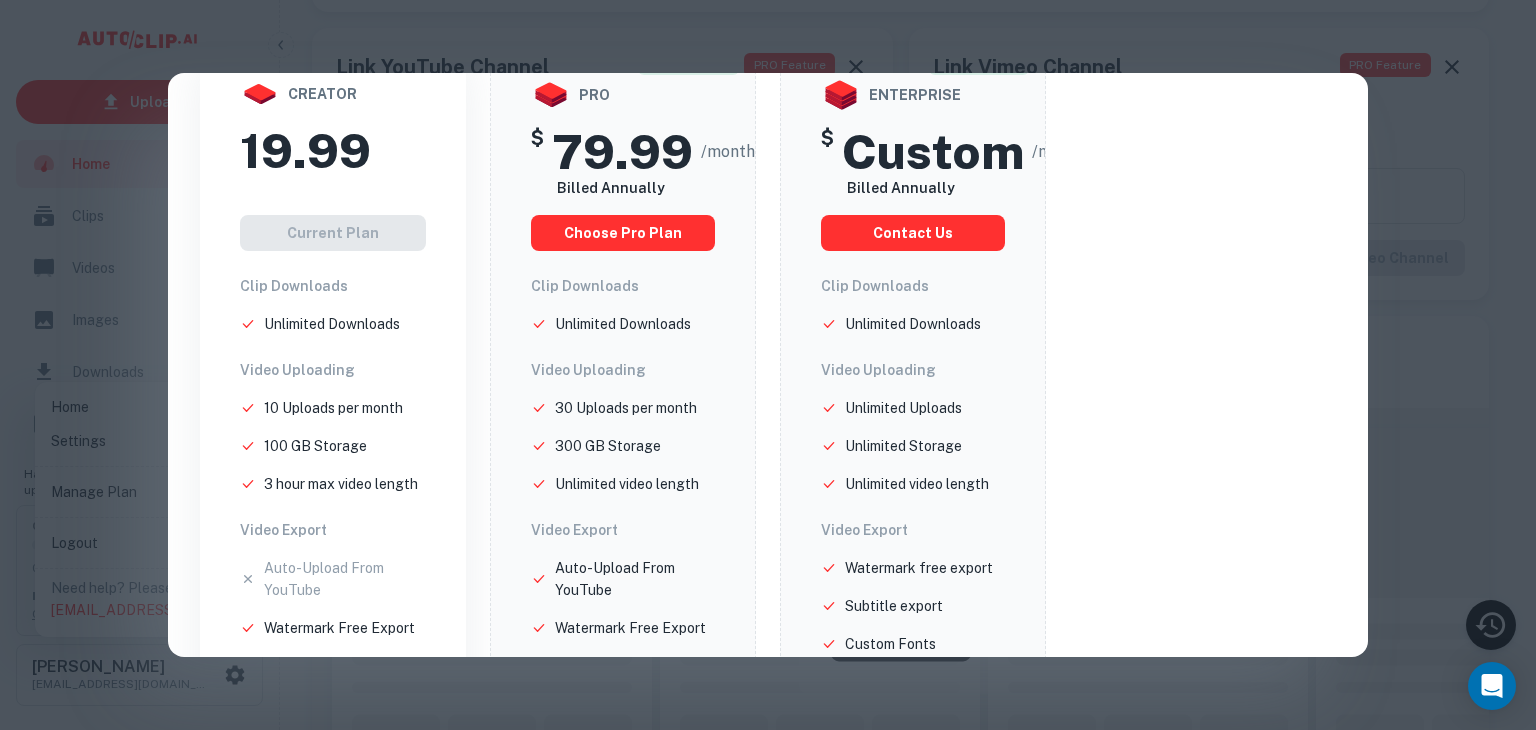 scroll, scrollTop: 0, scrollLeft: 0, axis: both 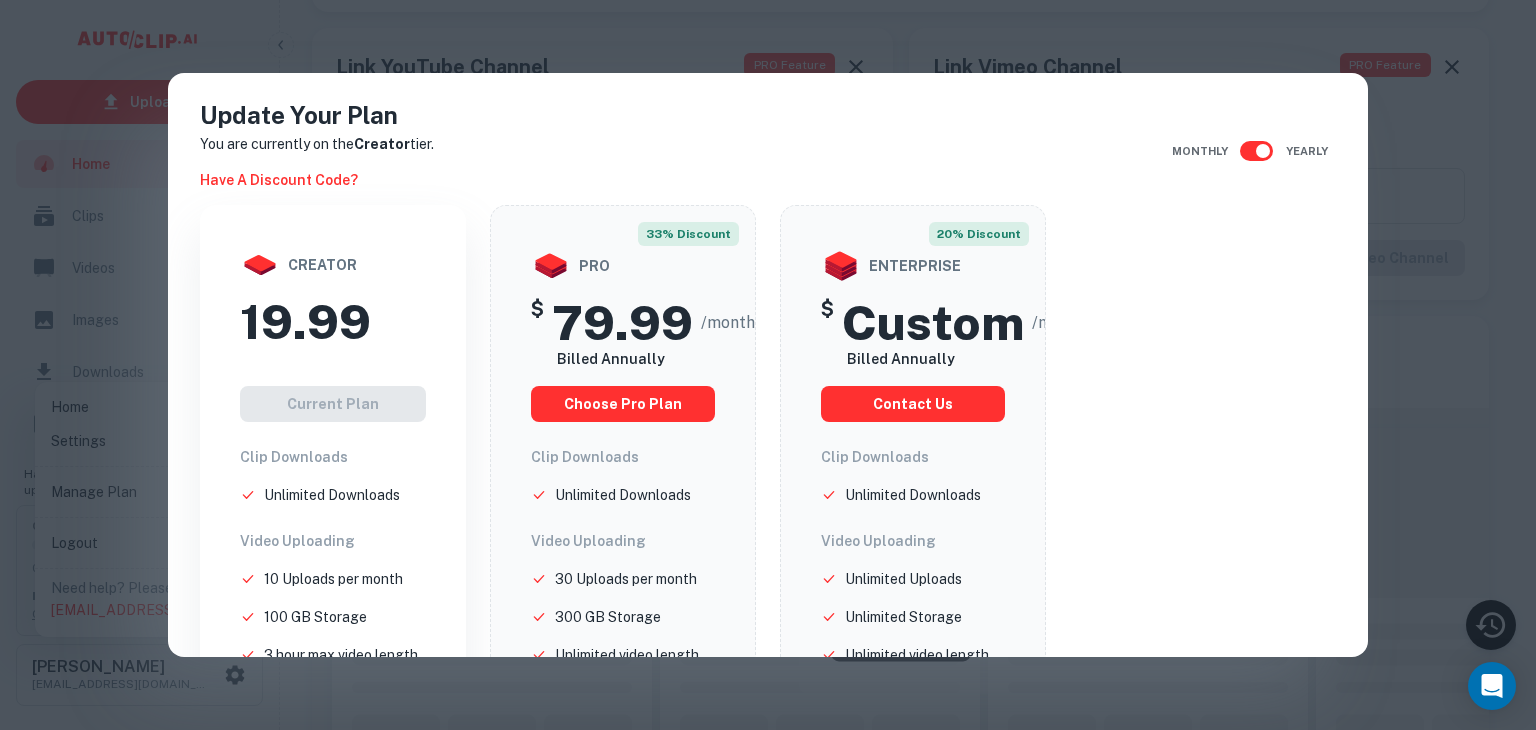 click at bounding box center [1263, 151] 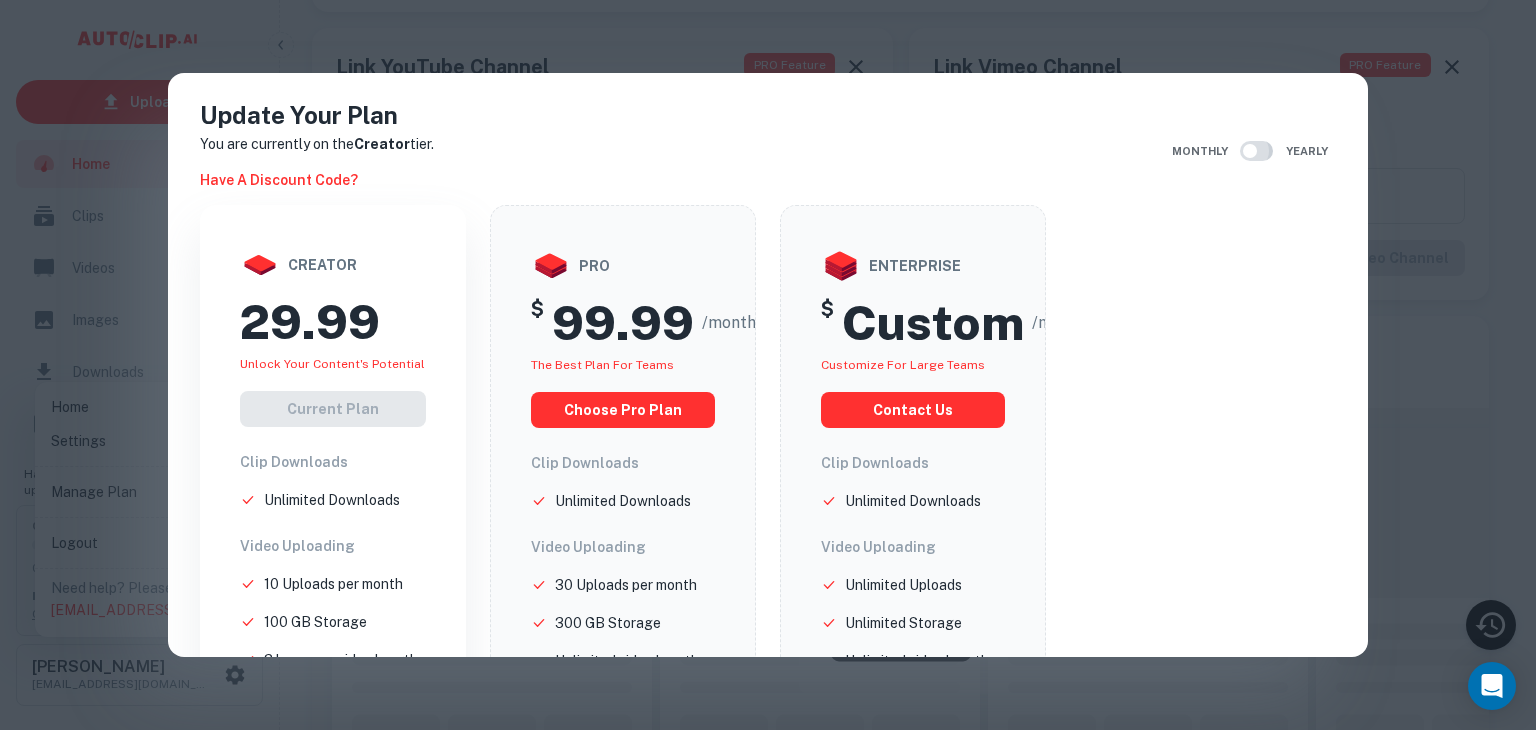 click at bounding box center (1250, 151) 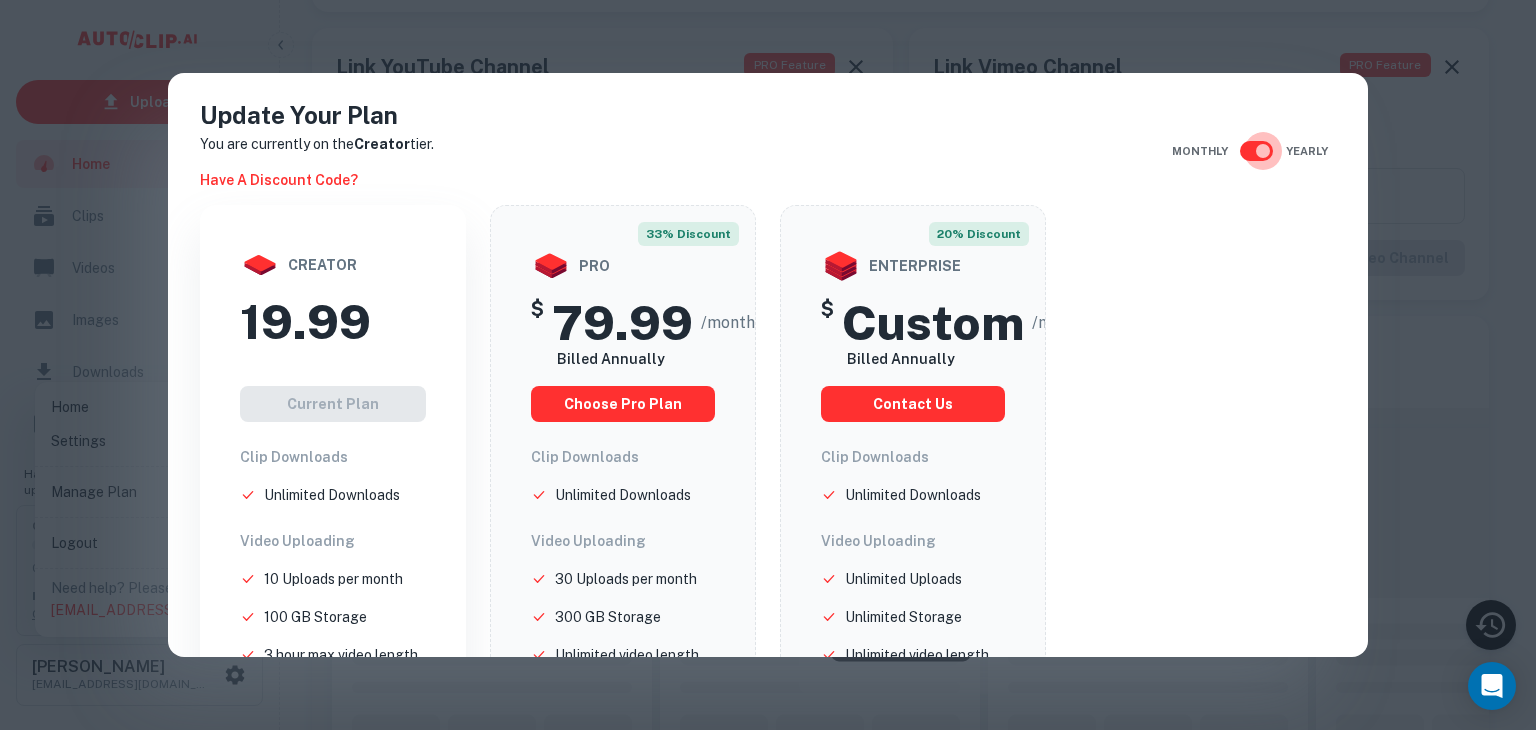 click at bounding box center (1263, 151) 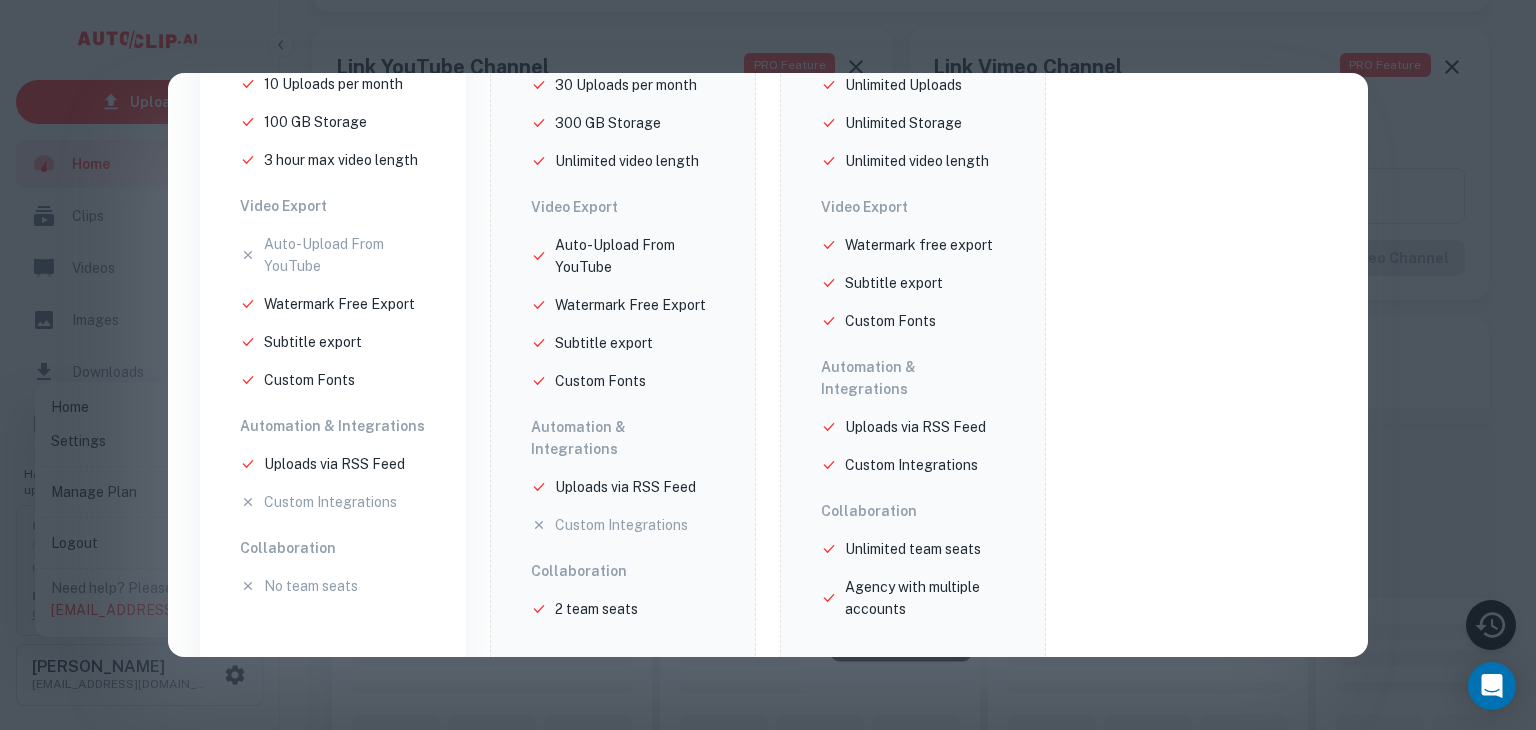 scroll, scrollTop: 513, scrollLeft: 0, axis: vertical 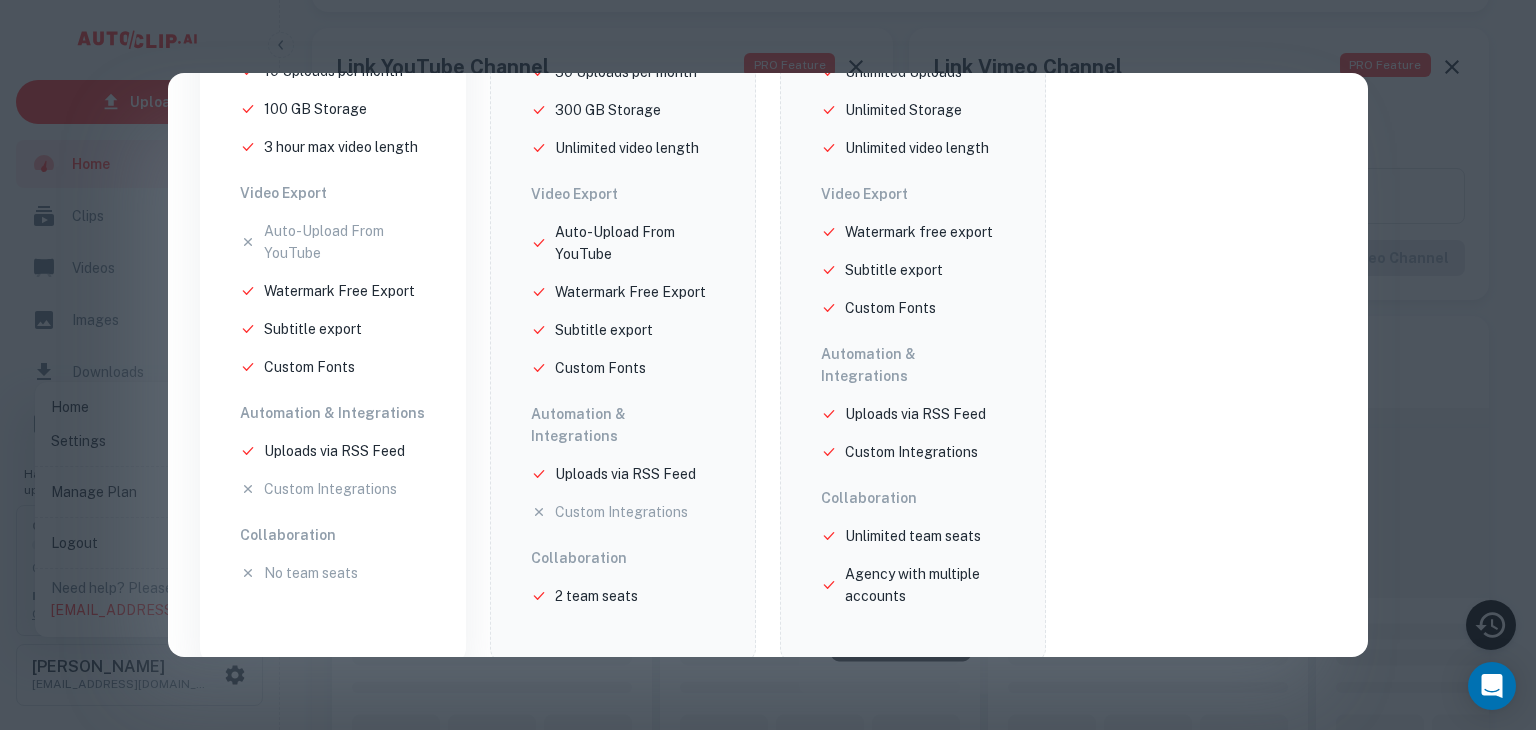 click on "Subtitle export" at bounding box center (313, 329) 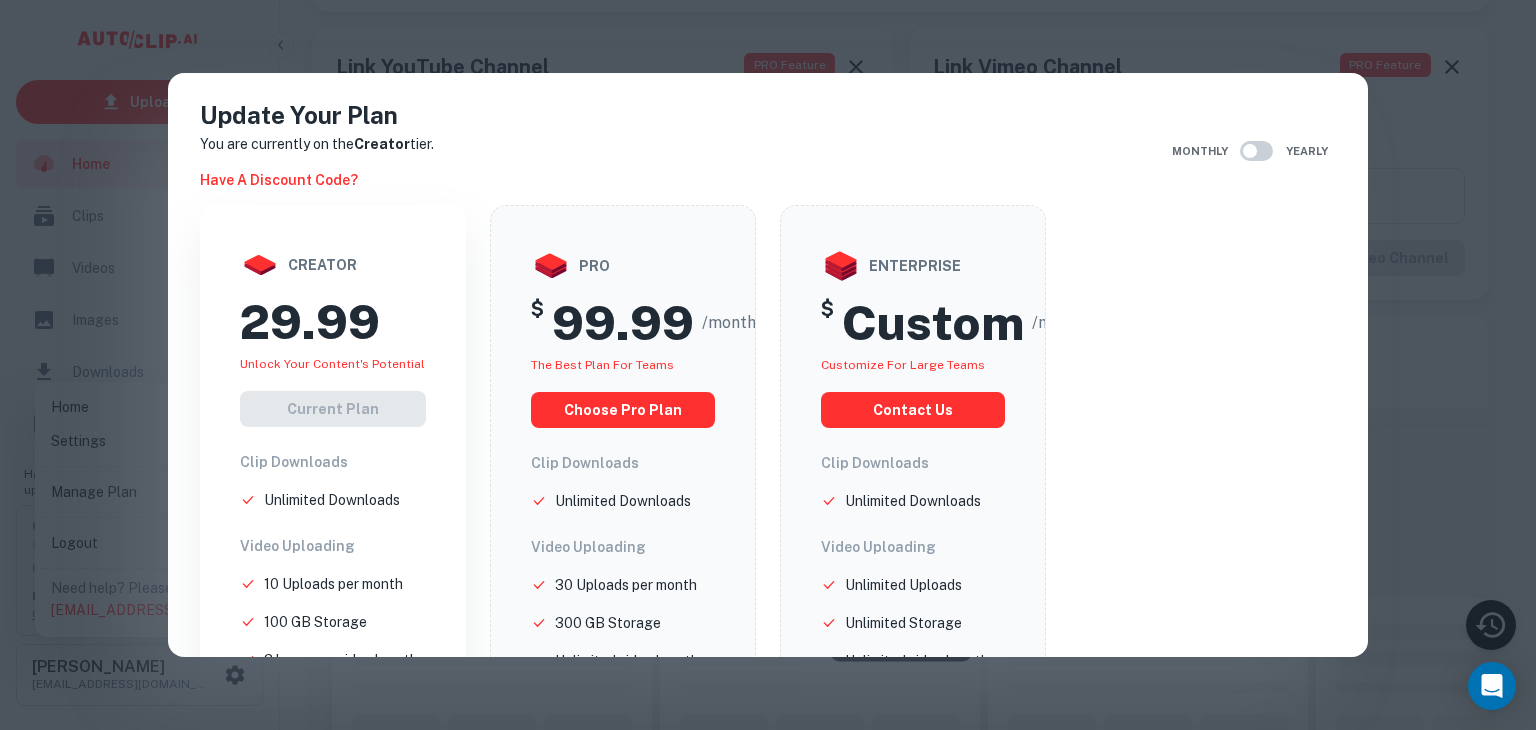 click on "creator" at bounding box center [333, 265] 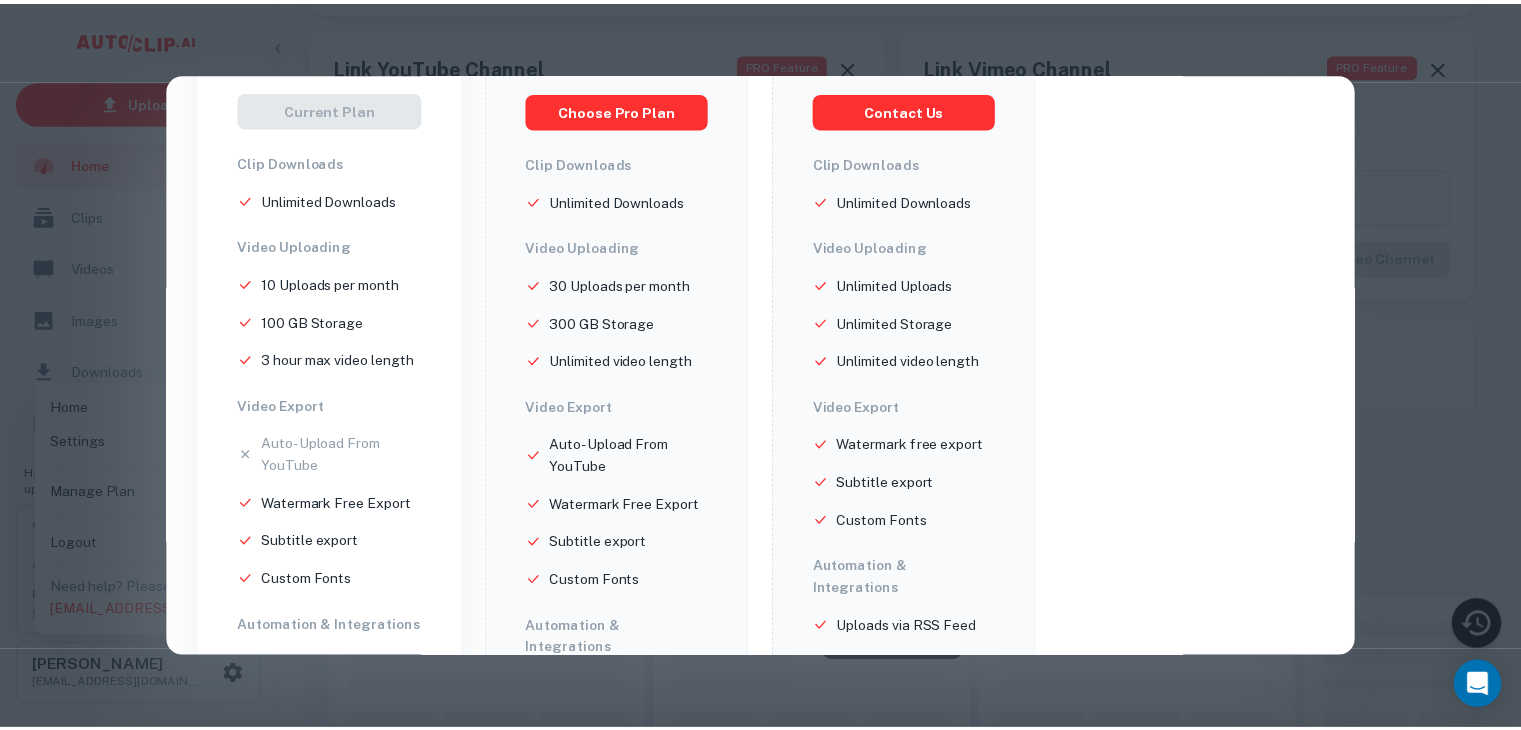 scroll, scrollTop: 400, scrollLeft: 0, axis: vertical 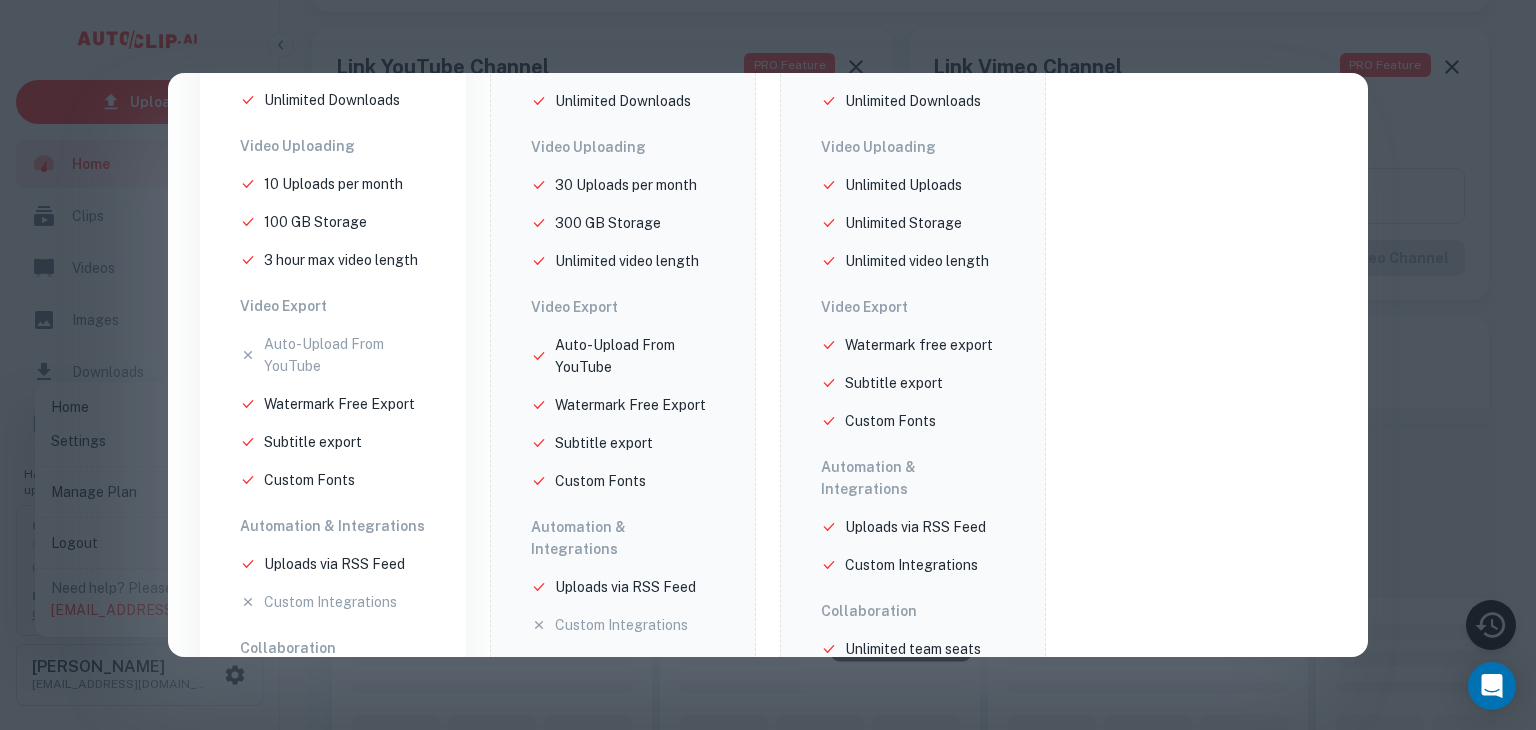 click on "Update Your Plan You are currently on the  Creator  tier. Have a discount code? Monthly Yearly creator 29.99 Unlock your Content's potential Current Plan Clip Downloads Unlimited Downloads Video Uploading 10 Uploads per month 100 GB Storage 3 hour max video length Video Export Auto-Upload From YouTube Watermark Free Export Subtitle export Custom Fonts Automation & Integrations Uploads via RSS Feed Custom Integrations Collaboration No team seats pro $ 99.99 /month The best plan for teams choose pro plan Clip Downloads Unlimited Downloads Video Uploading 30 Uploads per month 300 GB Storage Unlimited video length Video Export Auto-Upload From YouTube Watermark Free Export Subtitle export Custom Fonts Automation & Integrations Uploads via RSS Feed Custom Integrations Collaboration 2 team seats enterprise $ Custom /month Customize for large teams Contact us Clip Downloads Unlimited Downloads Video Uploading Unlimited Uploads Unlimited Storage Unlimited video length Video Export Watermark free export Custom Fonts" at bounding box center [768, 365] 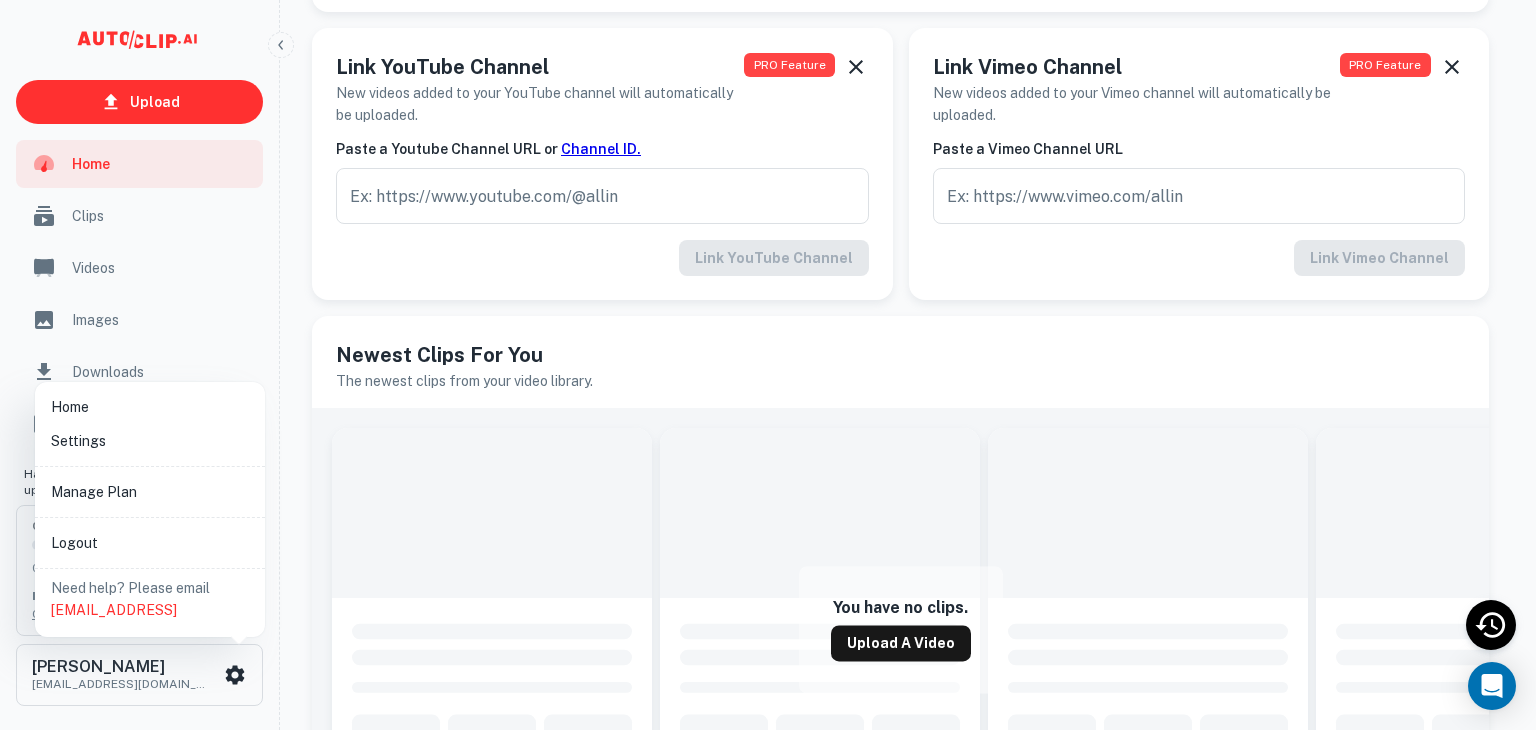 click at bounding box center [768, 365] 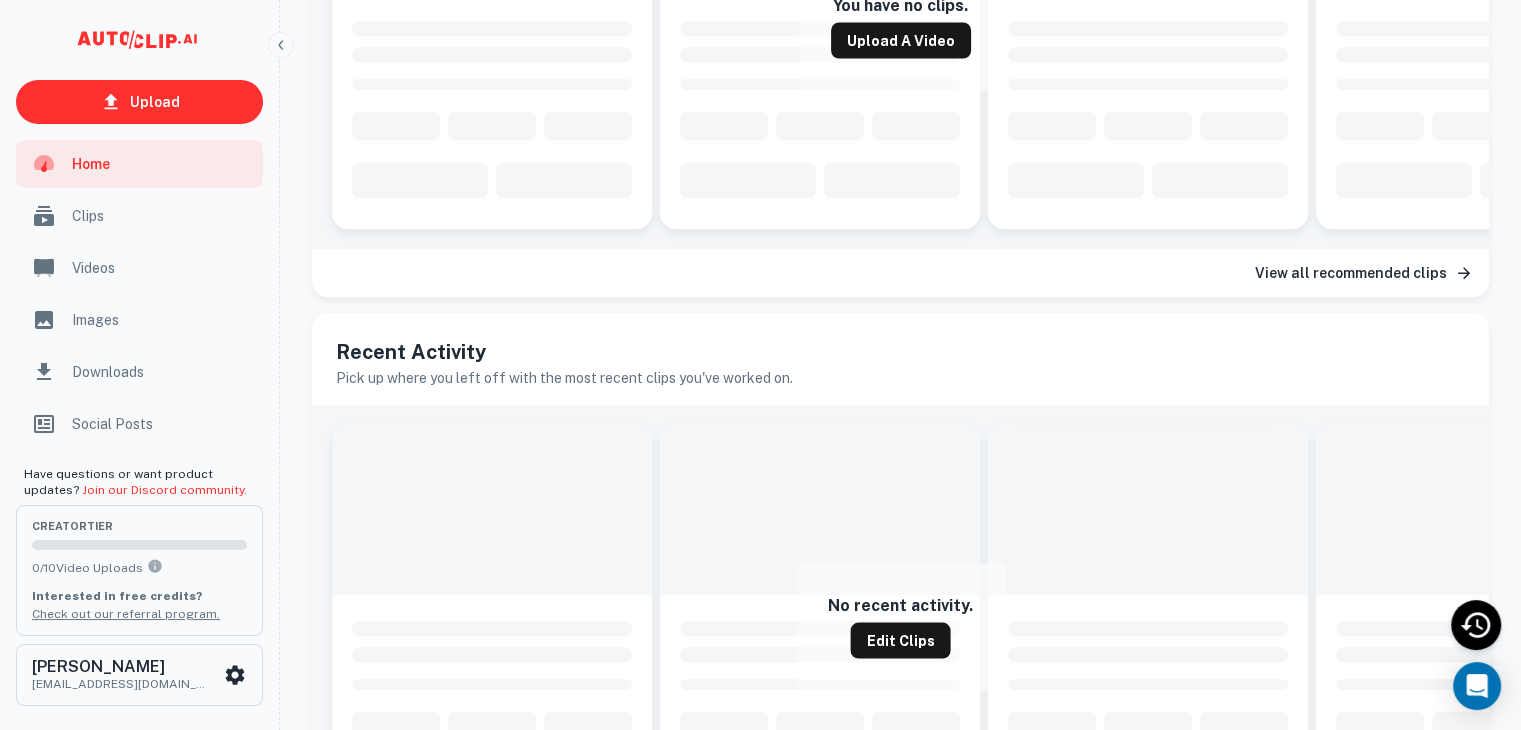 scroll, scrollTop: 900, scrollLeft: 0, axis: vertical 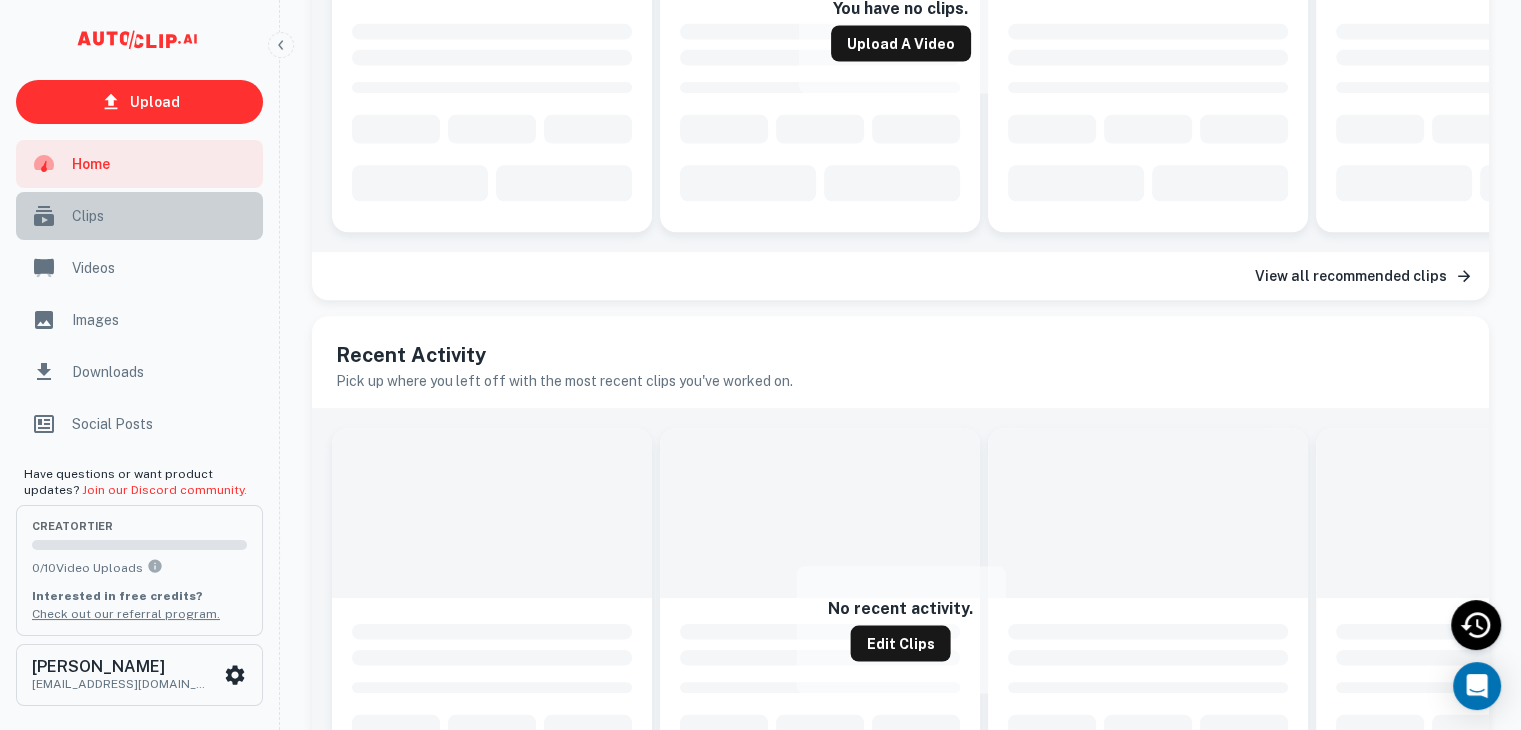 click on "Clips" at bounding box center [161, 216] 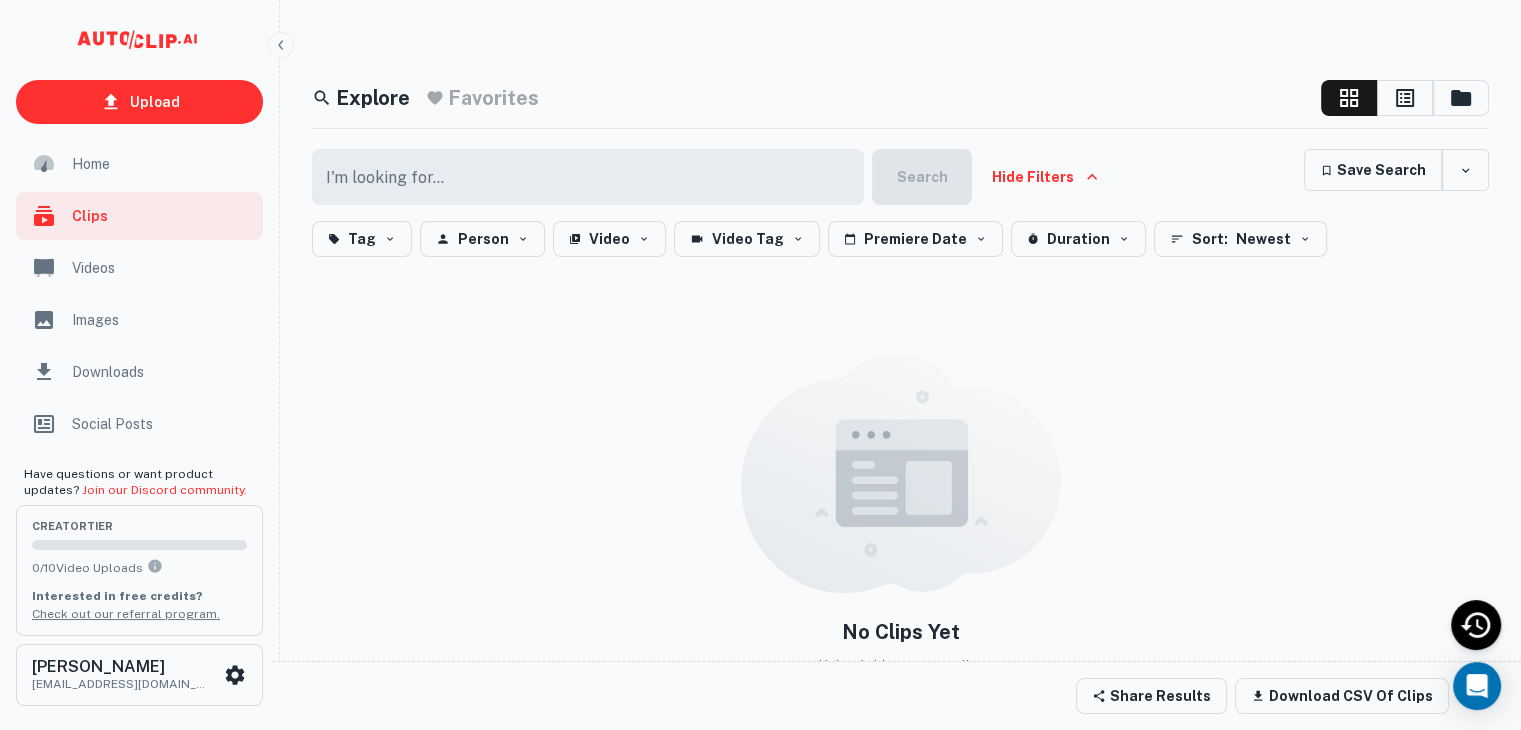 click at bounding box center [582, 177] 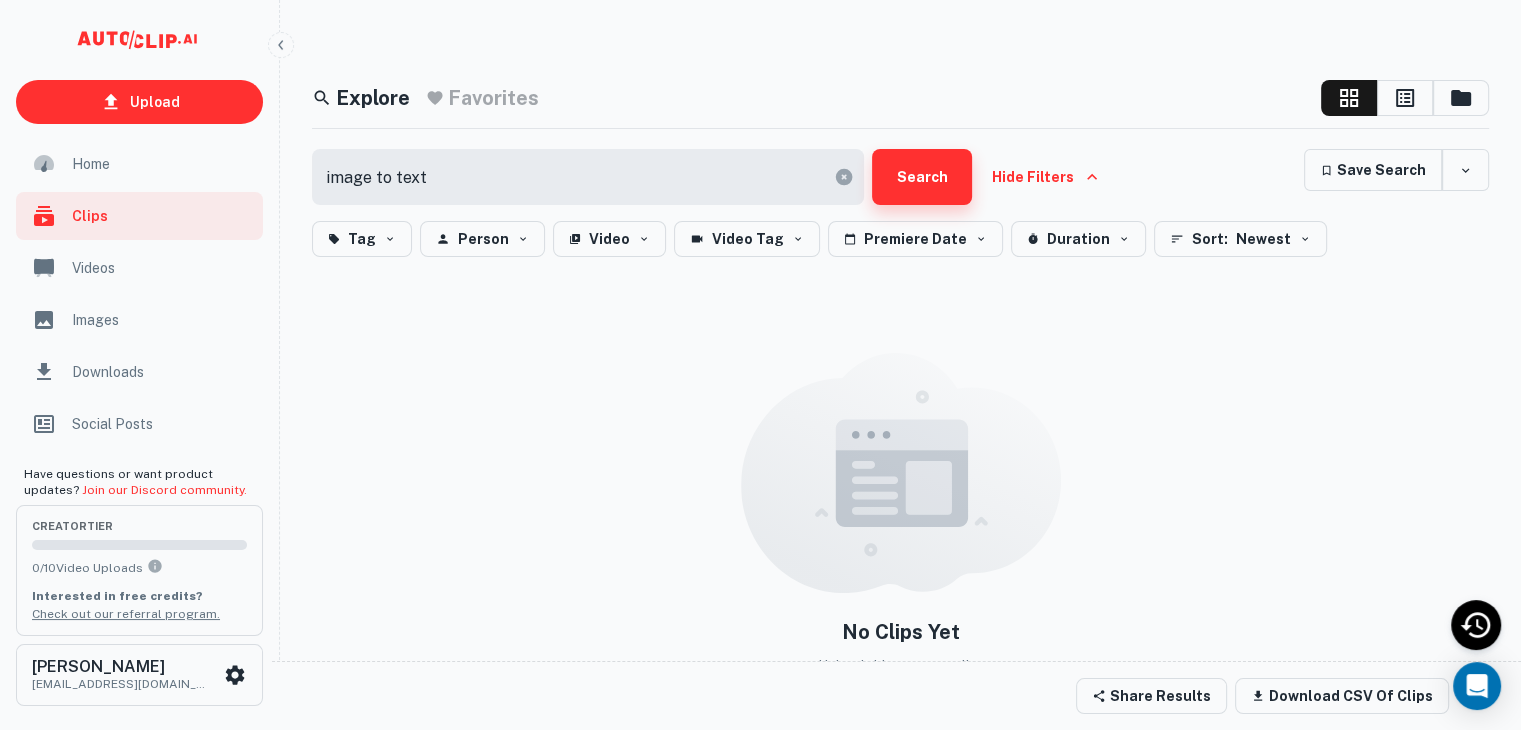type on "image to text" 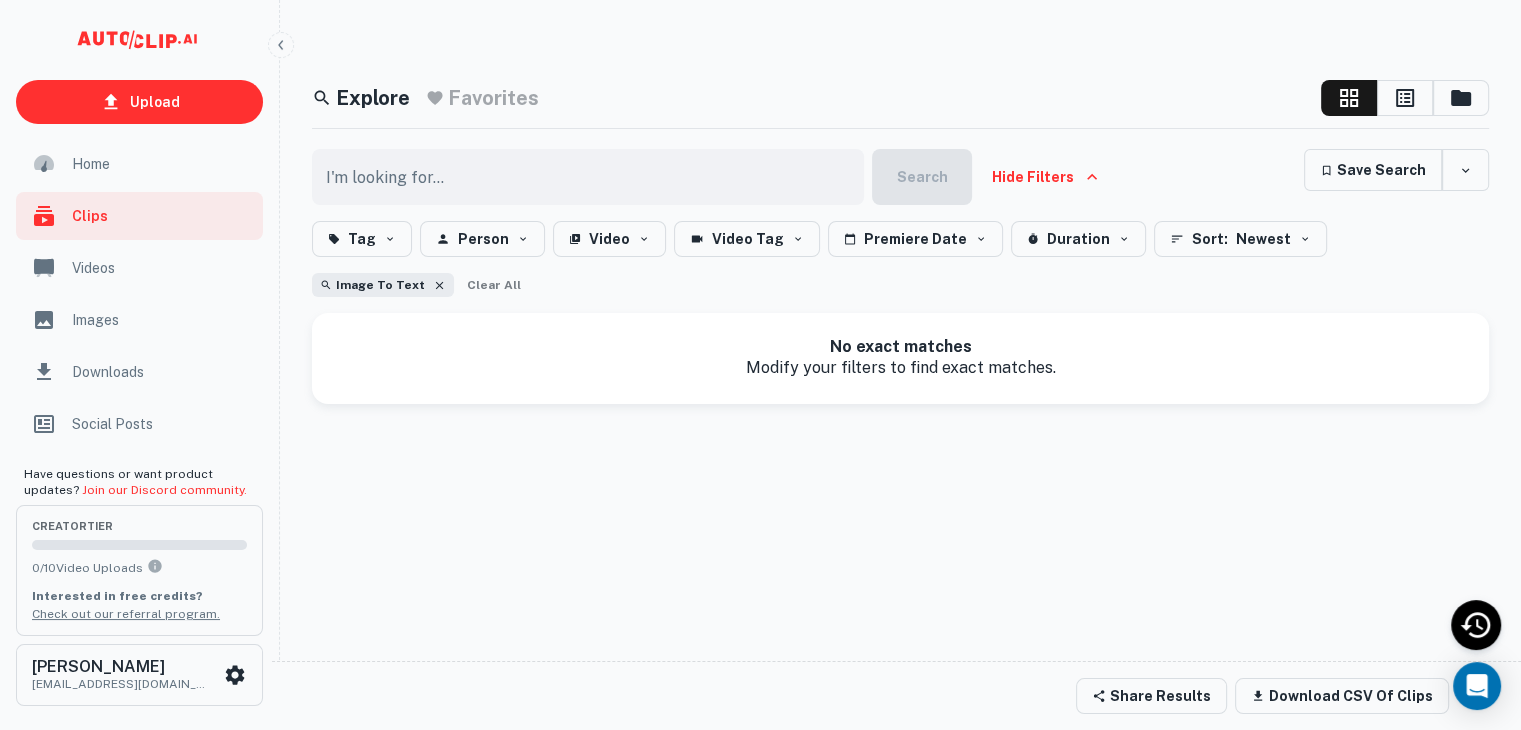 click on "Home" at bounding box center (161, 164) 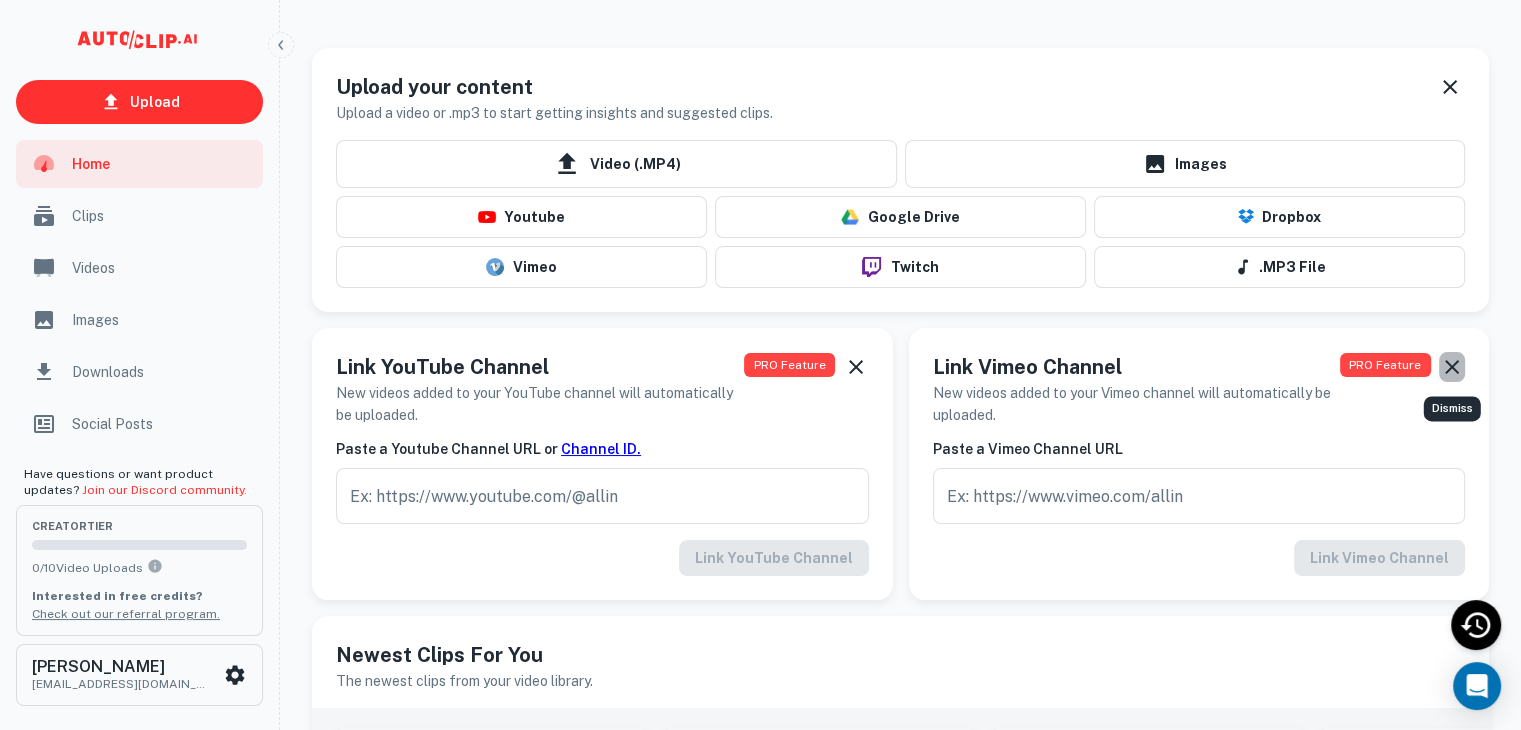 click 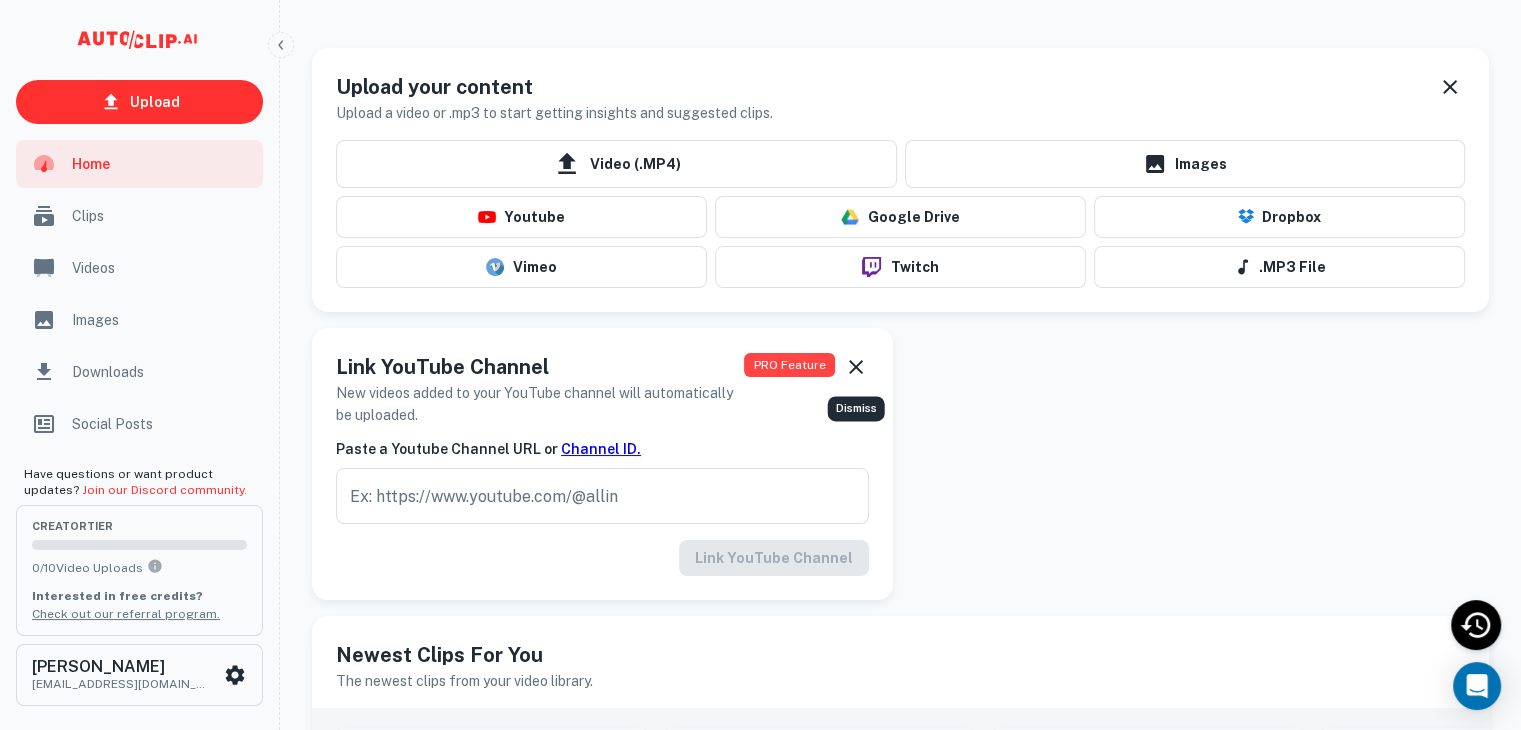 click 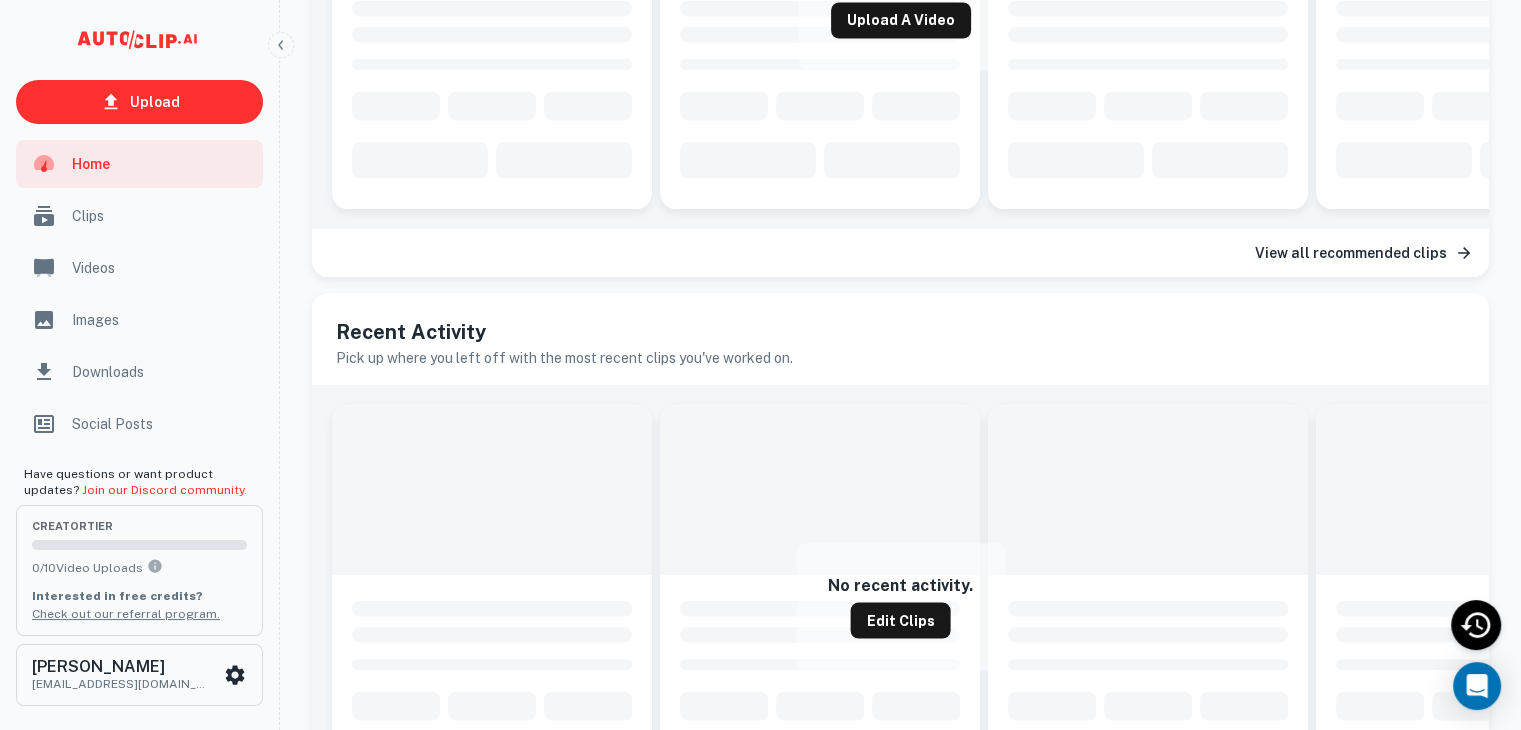 scroll, scrollTop: 500, scrollLeft: 0, axis: vertical 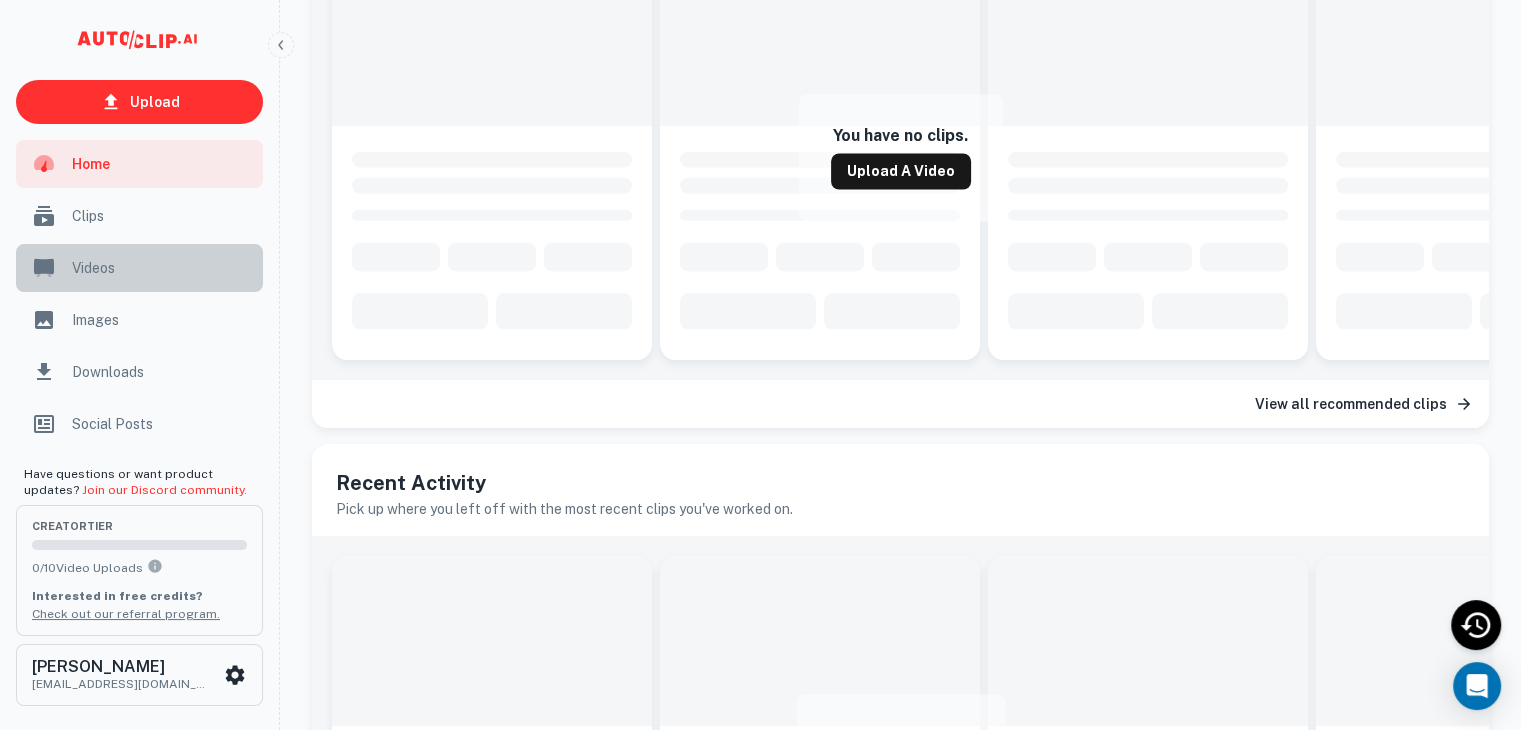 click on "Videos" at bounding box center (161, 268) 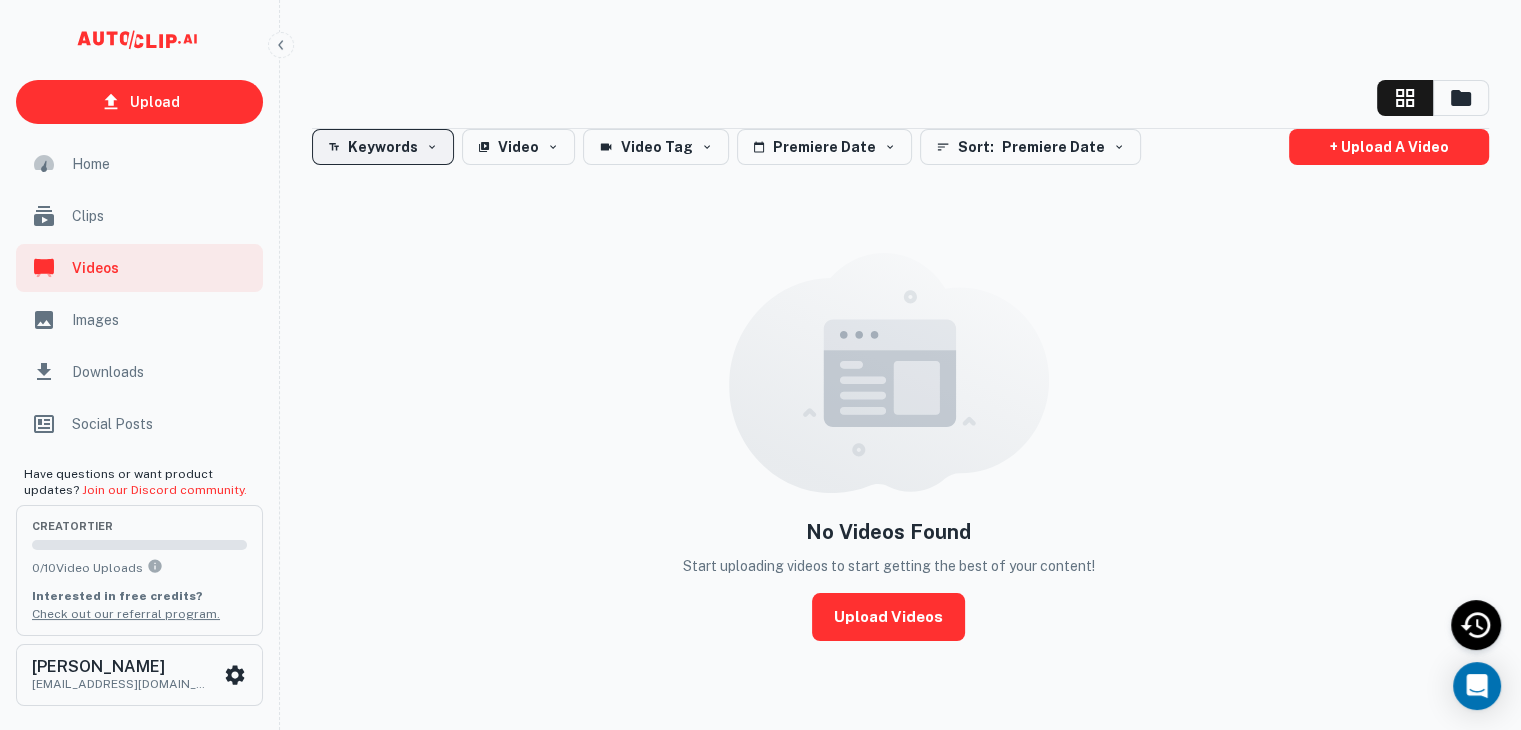 click on "Keywords" at bounding box center (383, 147) 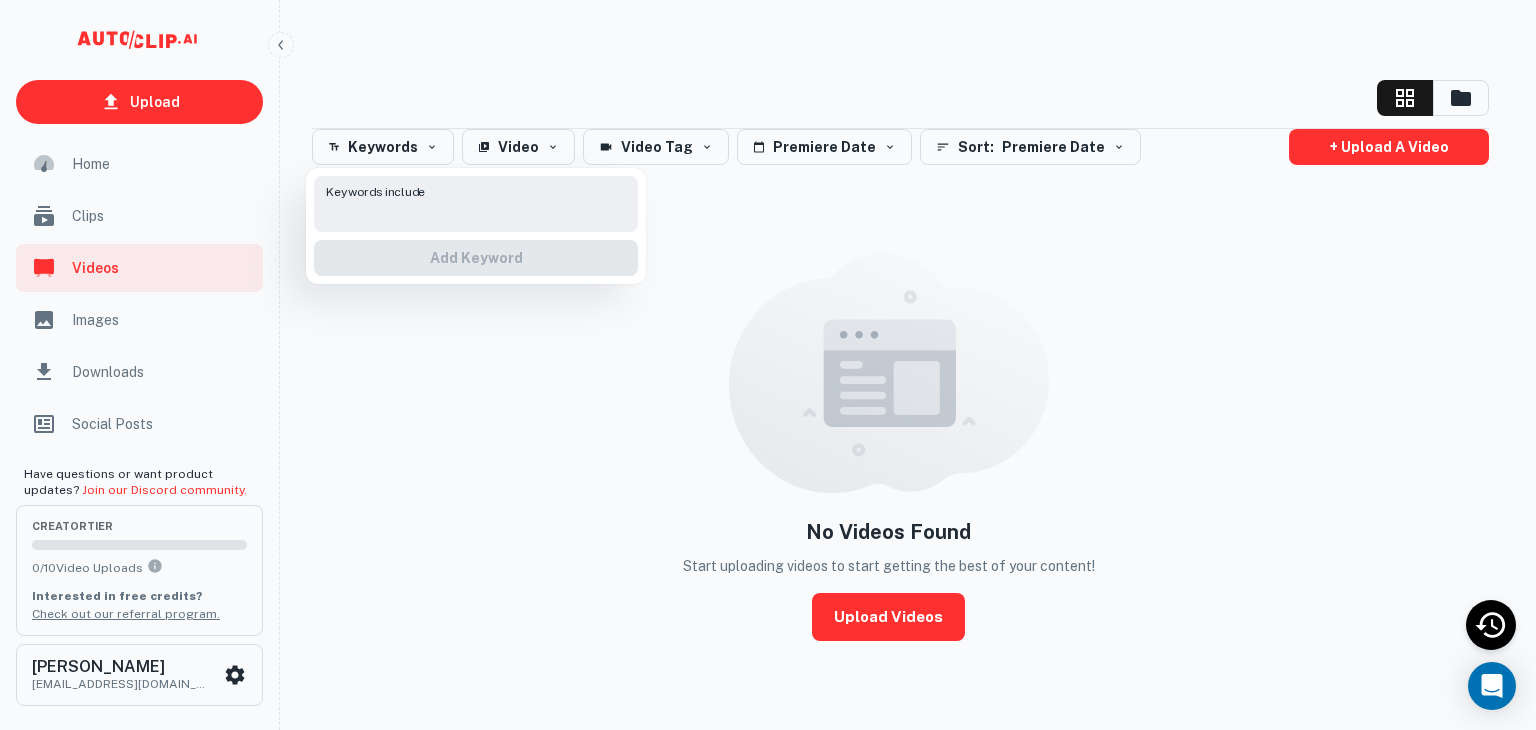 click on "Keywords include" at bounding box center [470, 204] 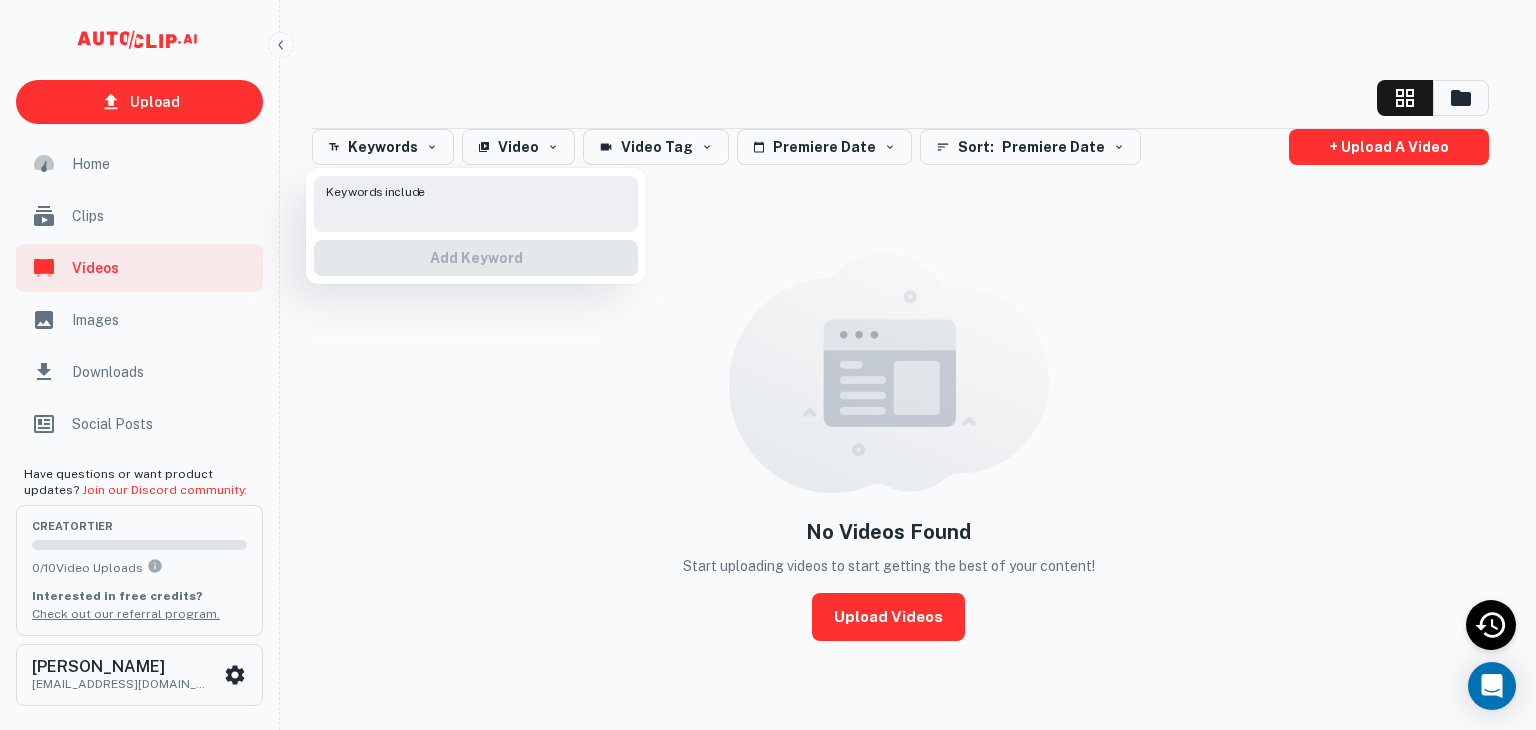 type on "image to text" 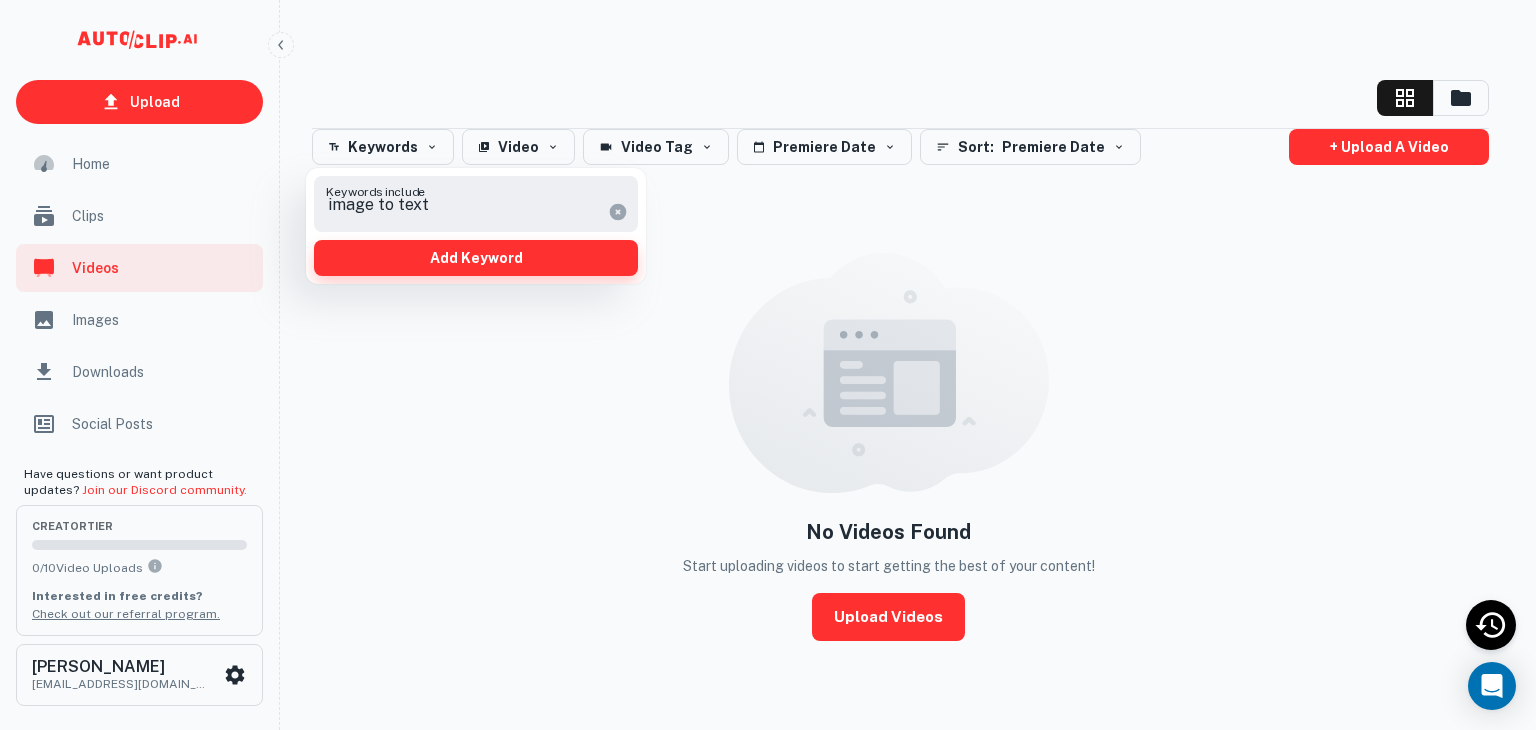 click on "Add Keyword" at bounding box center (476, 258) 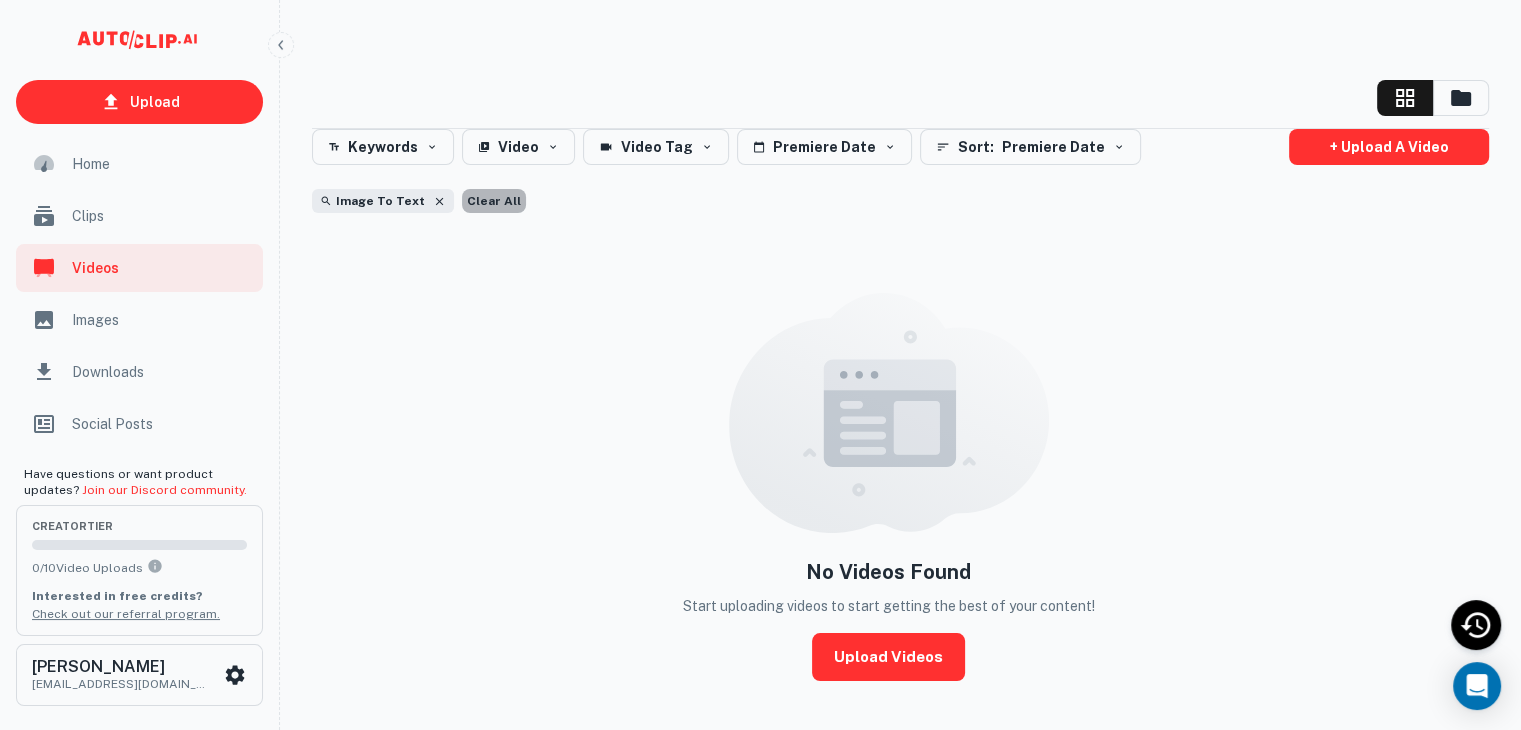 click on "Clear All" at bounding box center (494, 201) 